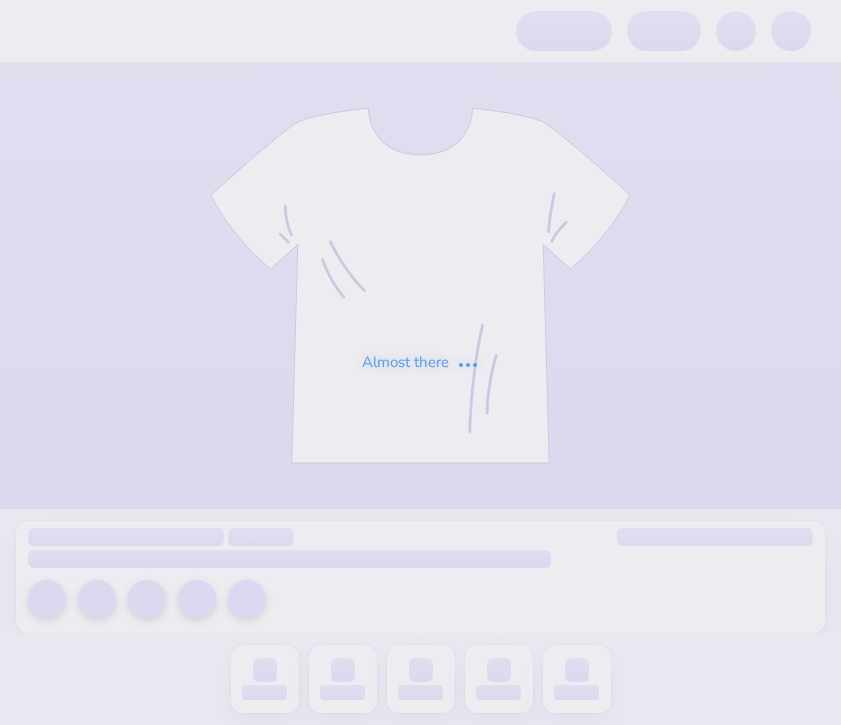 scroll, scrollTop: 0, scrollLeft: 0, axis: both 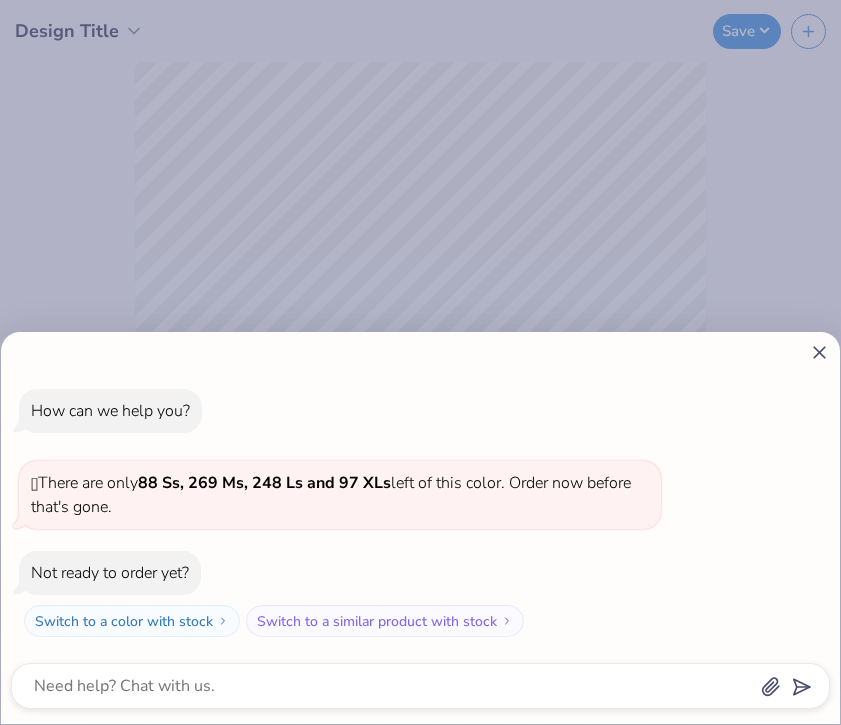click 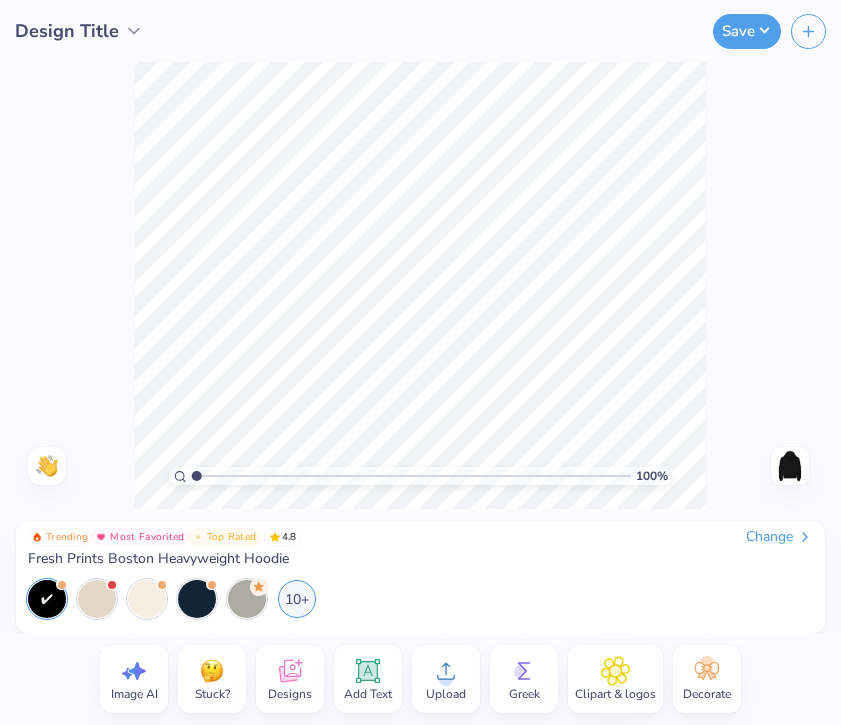 click on "Upload" at bounding box center [446, 694] 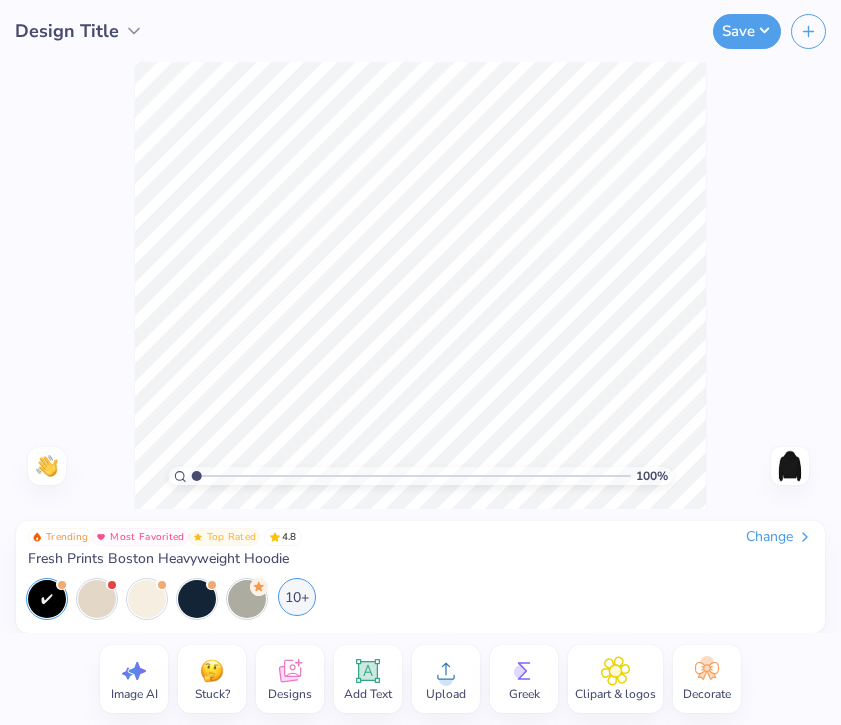 click on "10+" at bounding box center [297, 597] 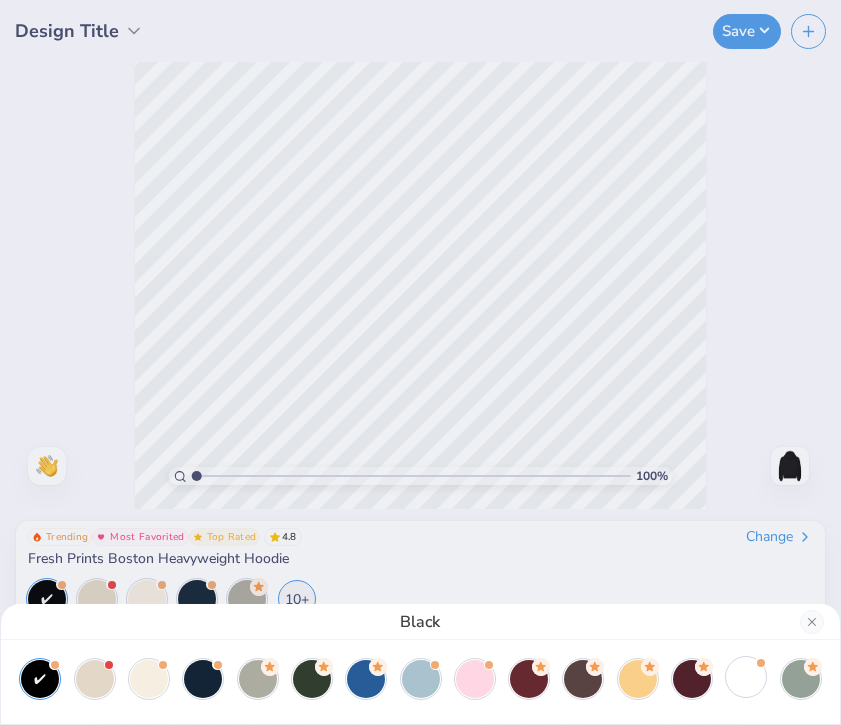 click at bounding box center (746, 677) 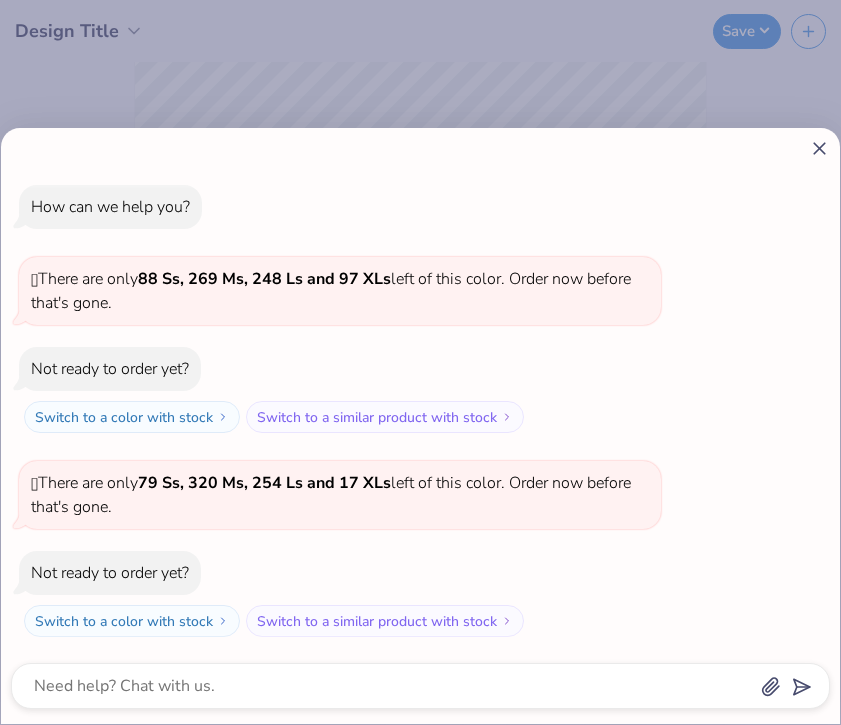 click 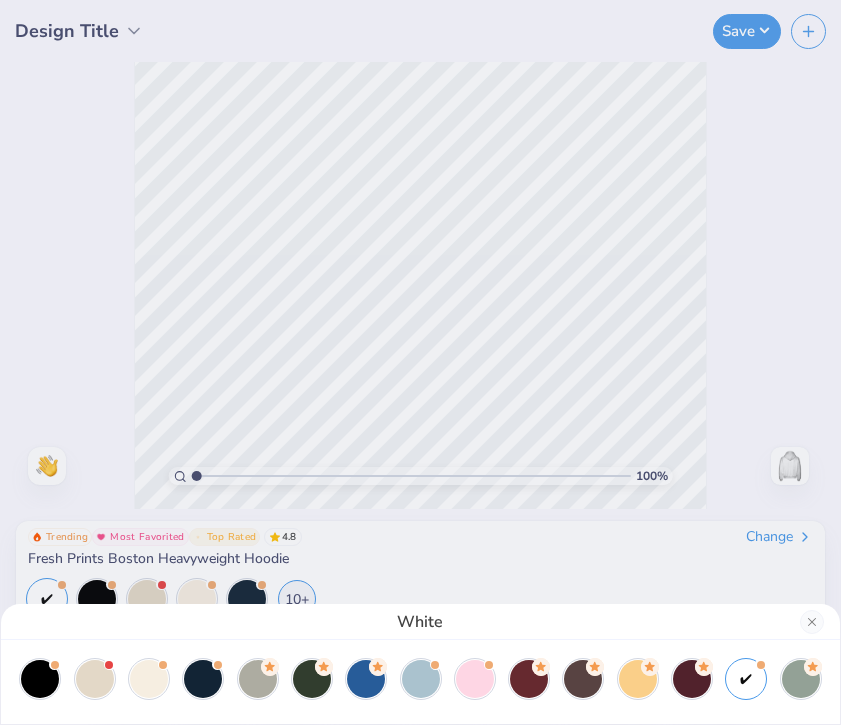 click on "White" at bounding box center [420, 362] 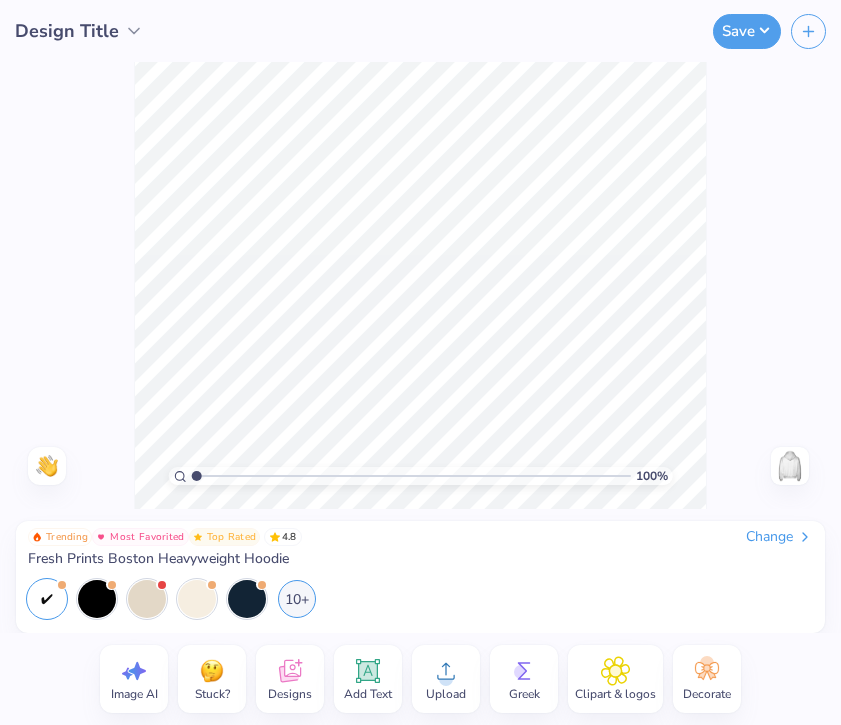click 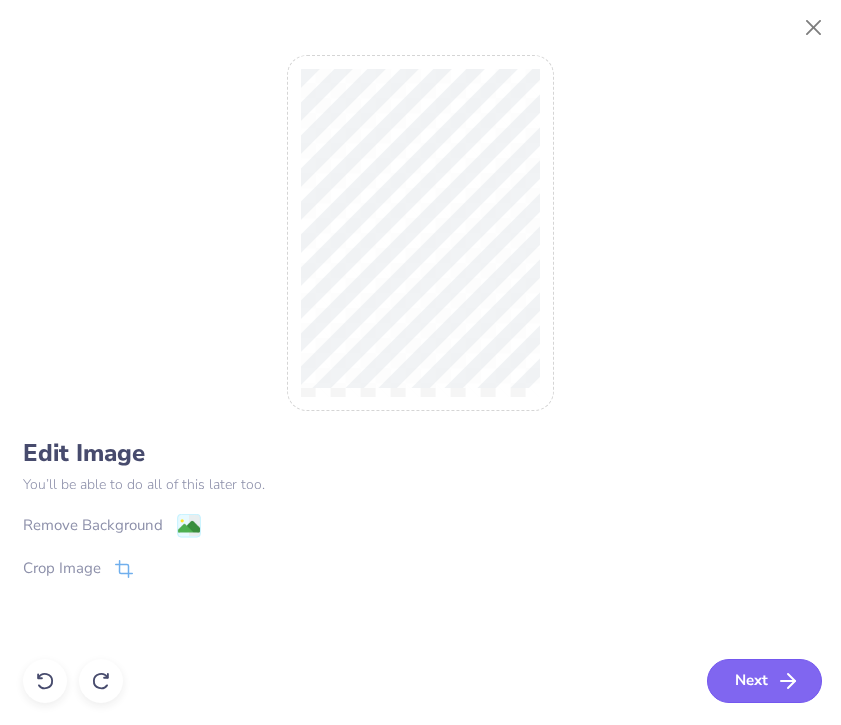 click on "Next" at bounding box center (764, 681) 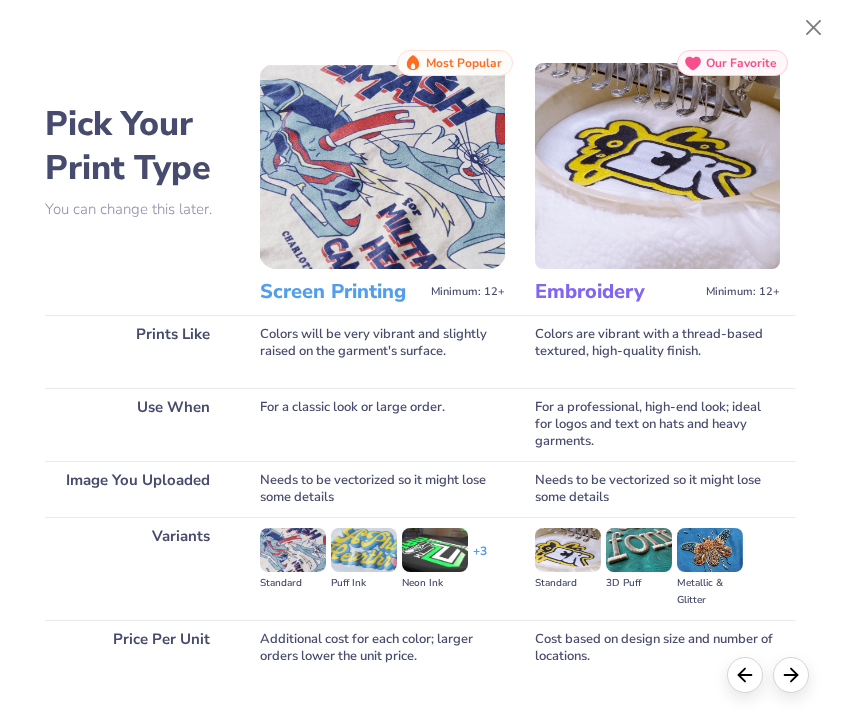 scroll, scrollTop: 3, scrollLeft: 0, axis: vertical 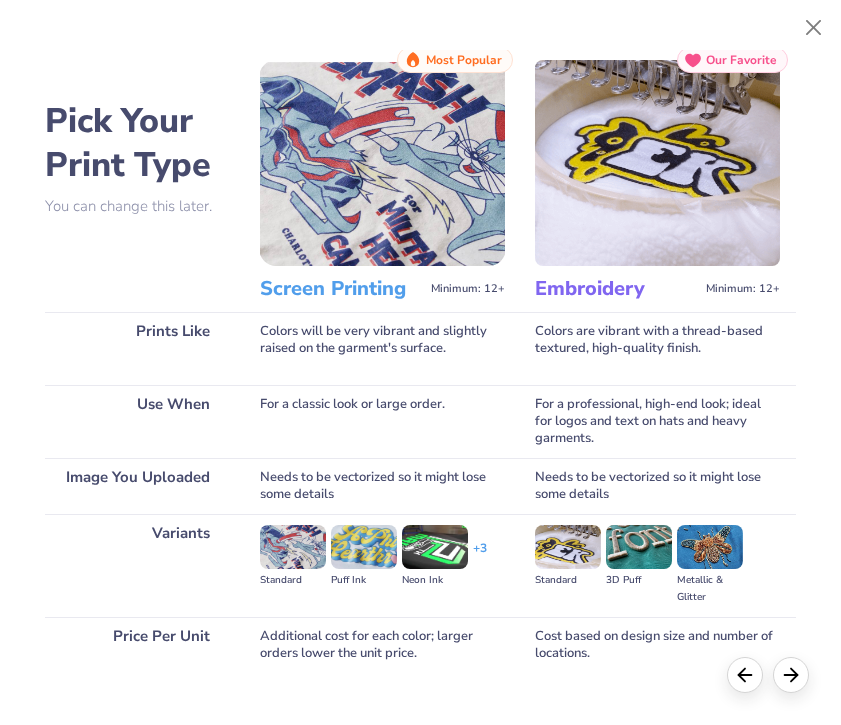 click at bounding box center [382, 163] 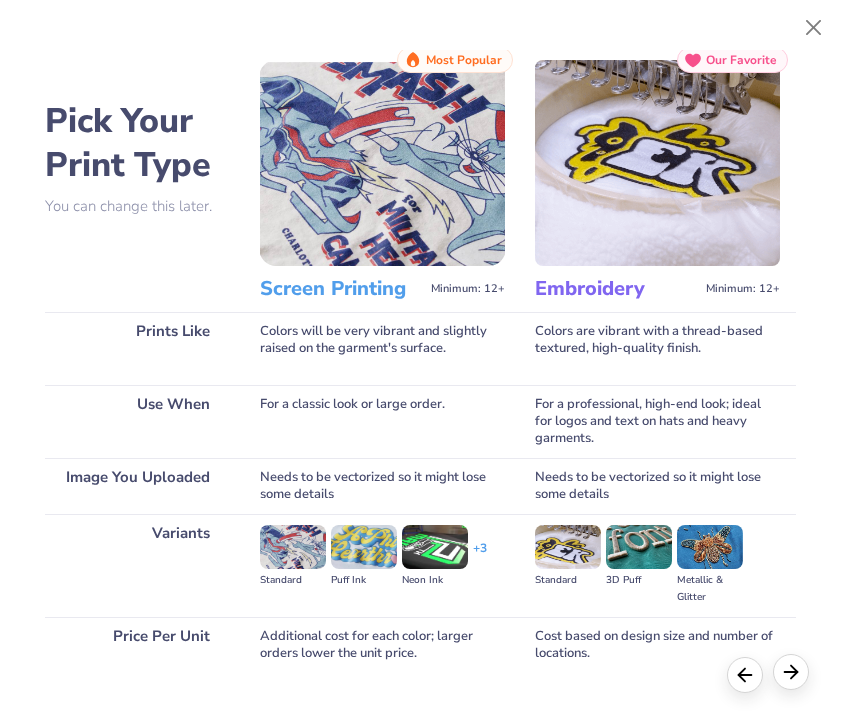 click 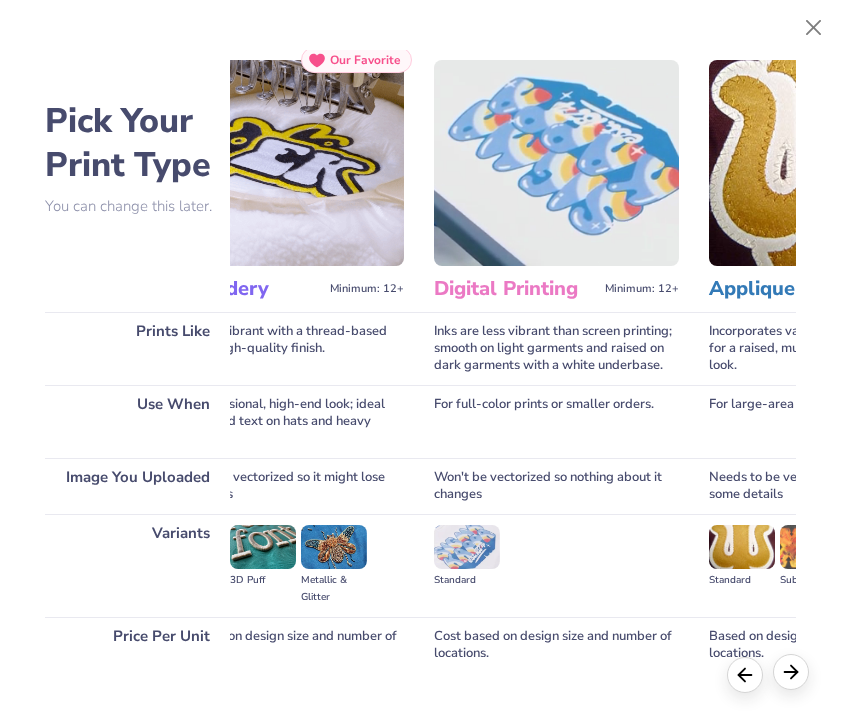 click 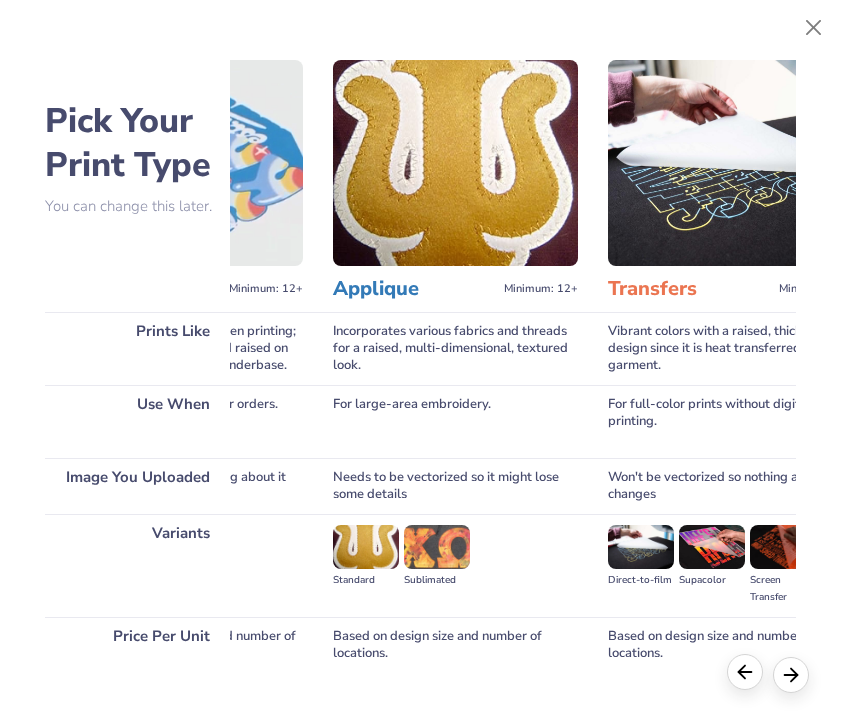 click 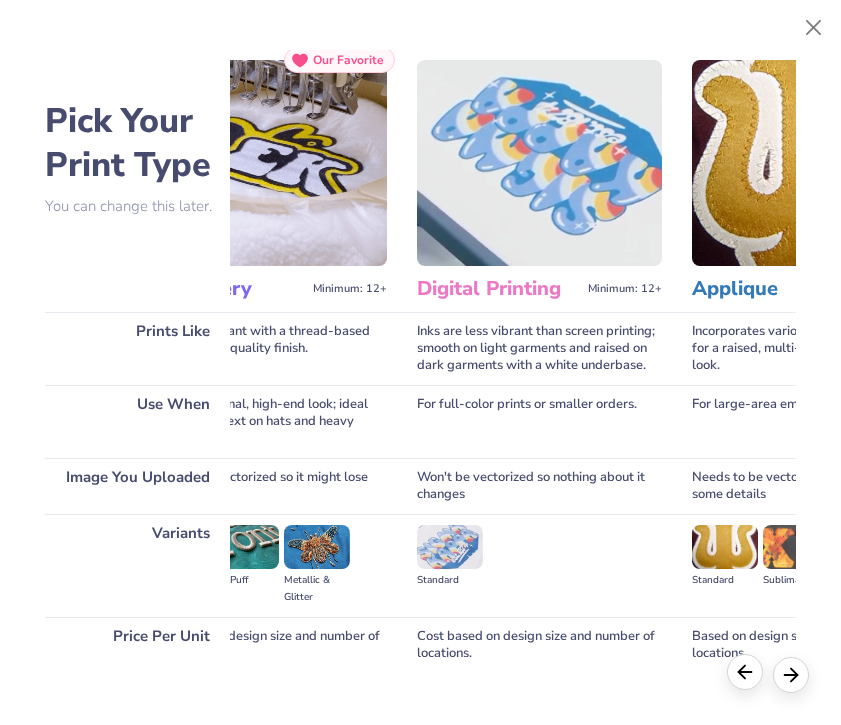 click 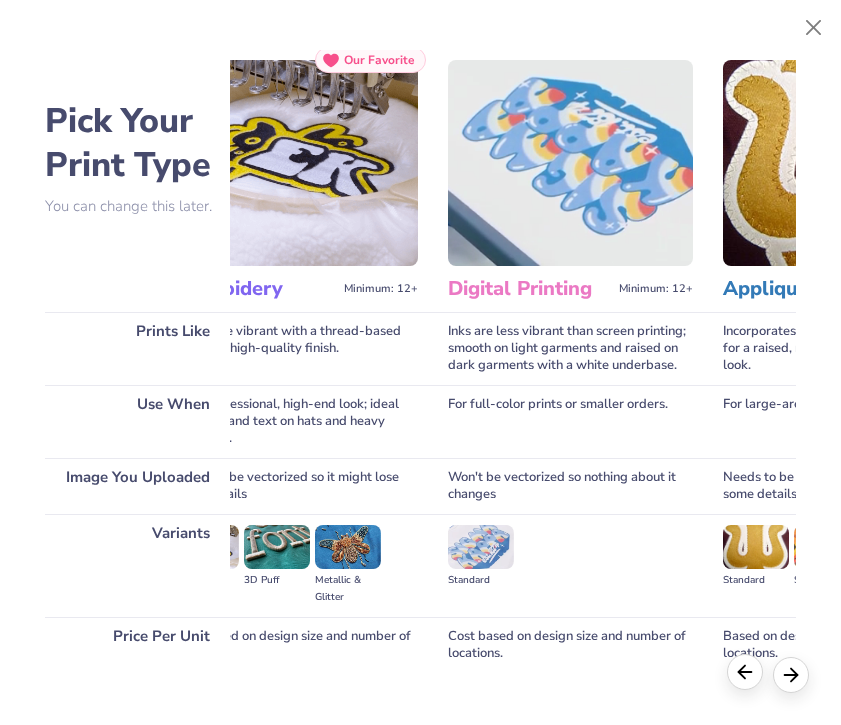 click 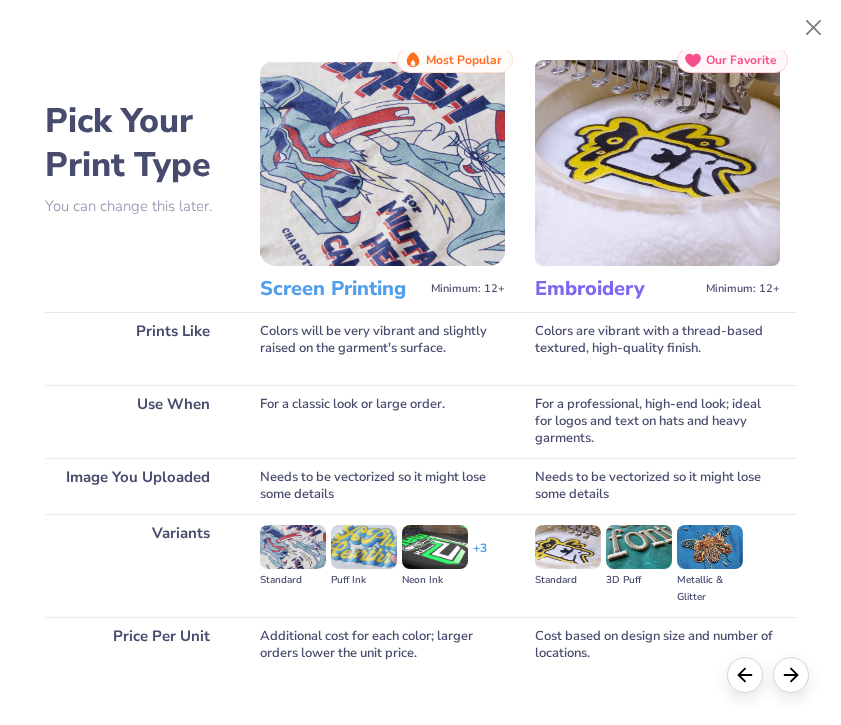 click at bounding box center [382, 163] 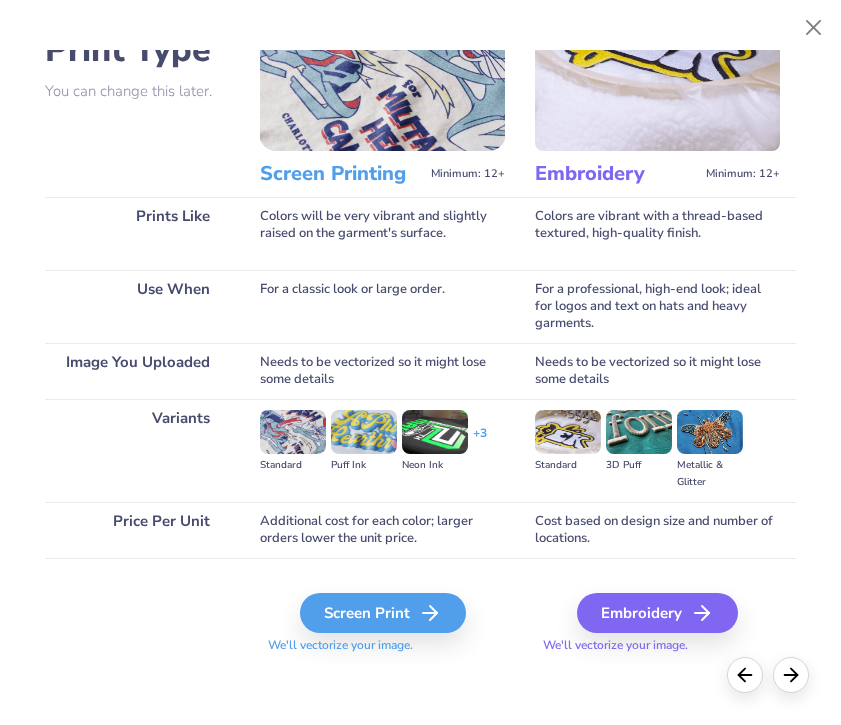 scroll, scrollTop: 118, scrollLeft: 0, axis: vertical 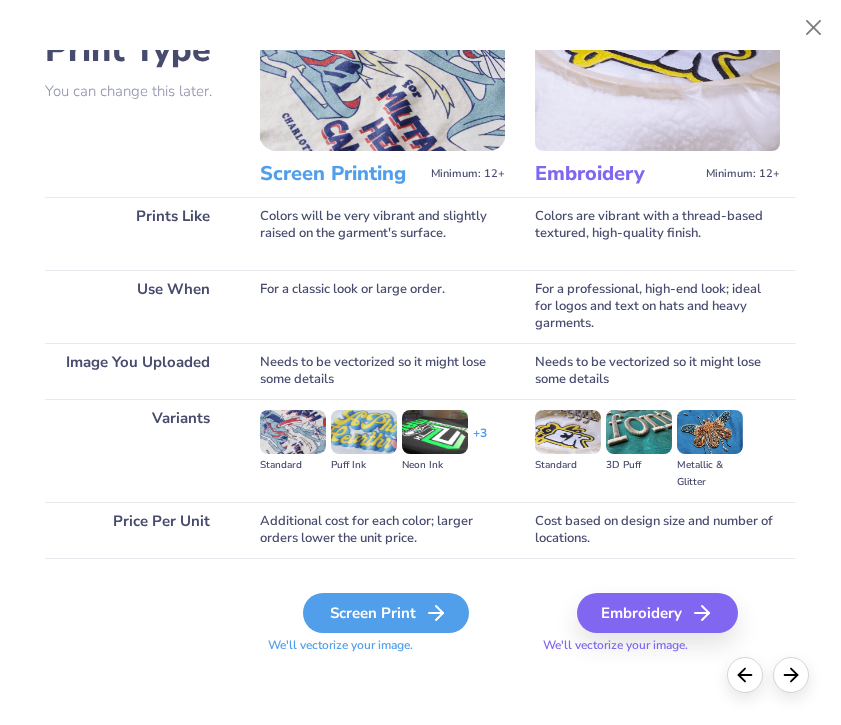 click on "Screen Print" at bounding box center [386, 613] 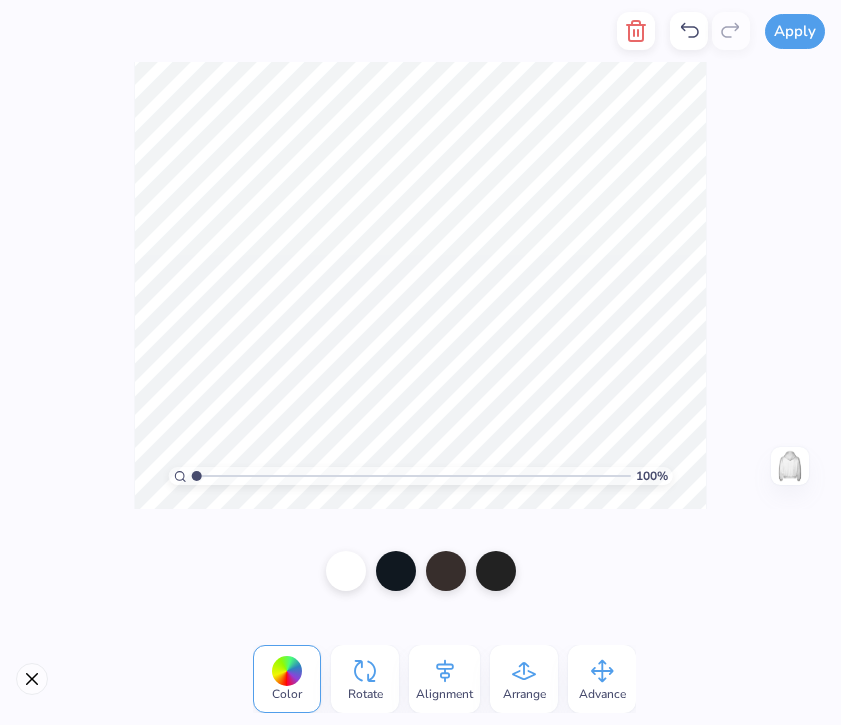 click 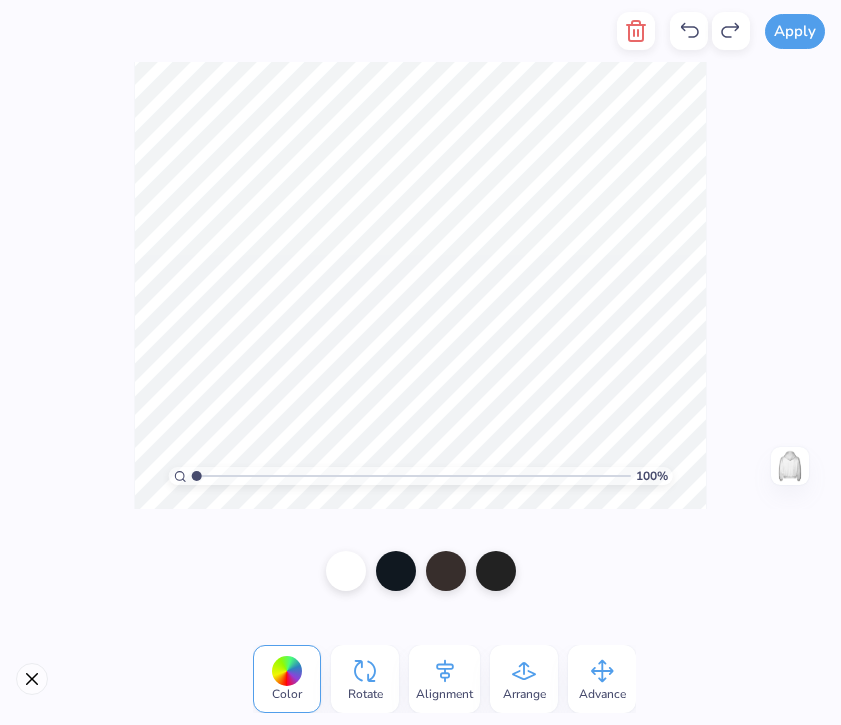 click at bounding box center (689, 31) 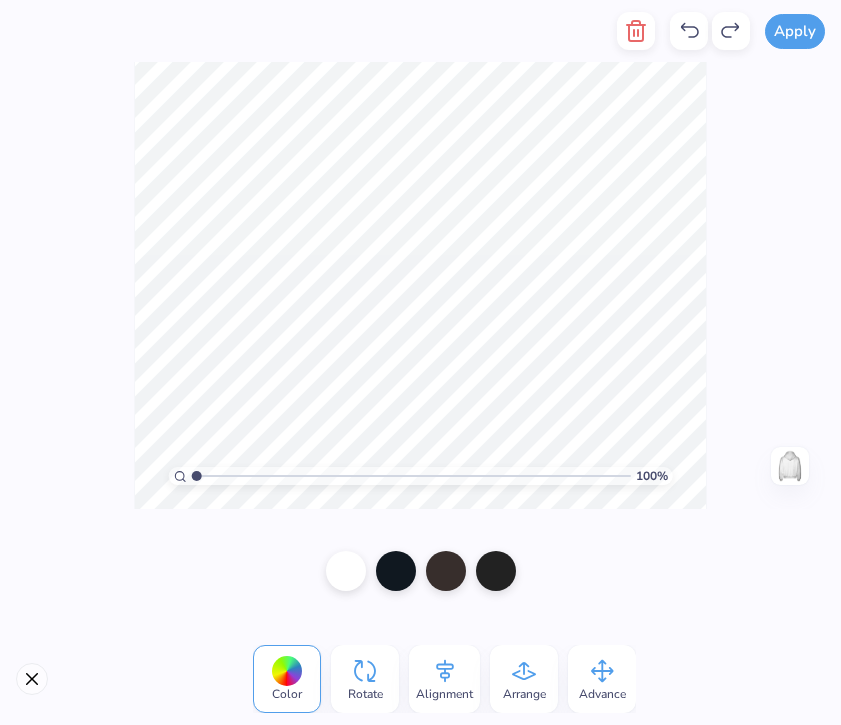 click at bounding box center [32, 679] 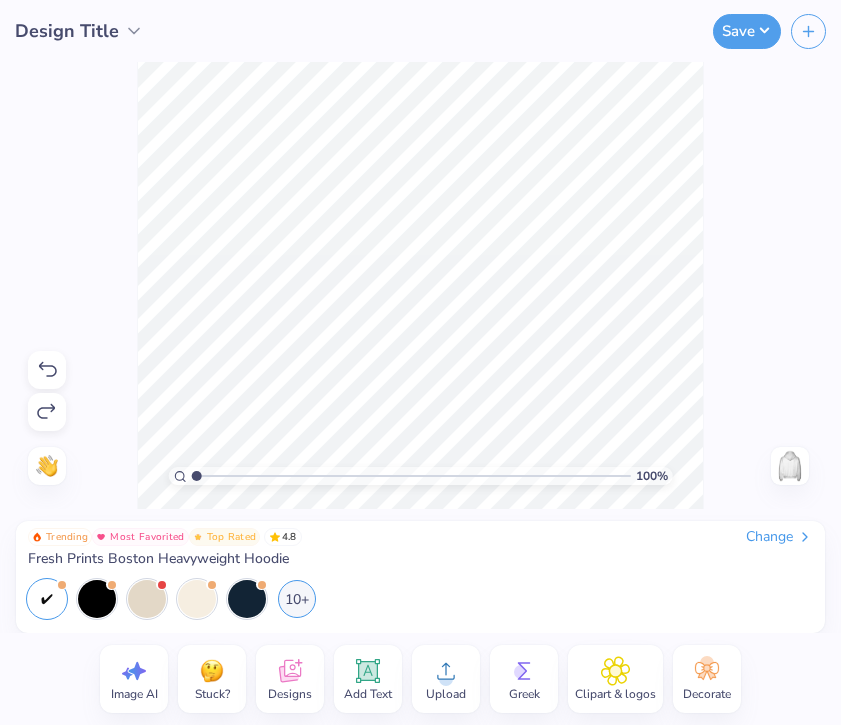 click on "Upload" at bounding box center [446, 694] 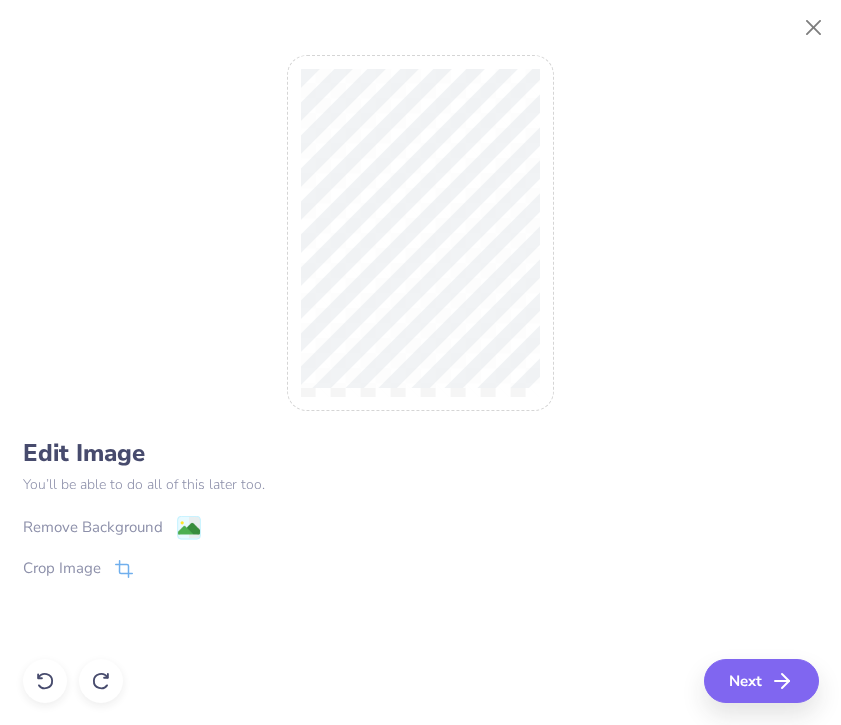 click on "Remove Background" at bounding box center [93, 527] 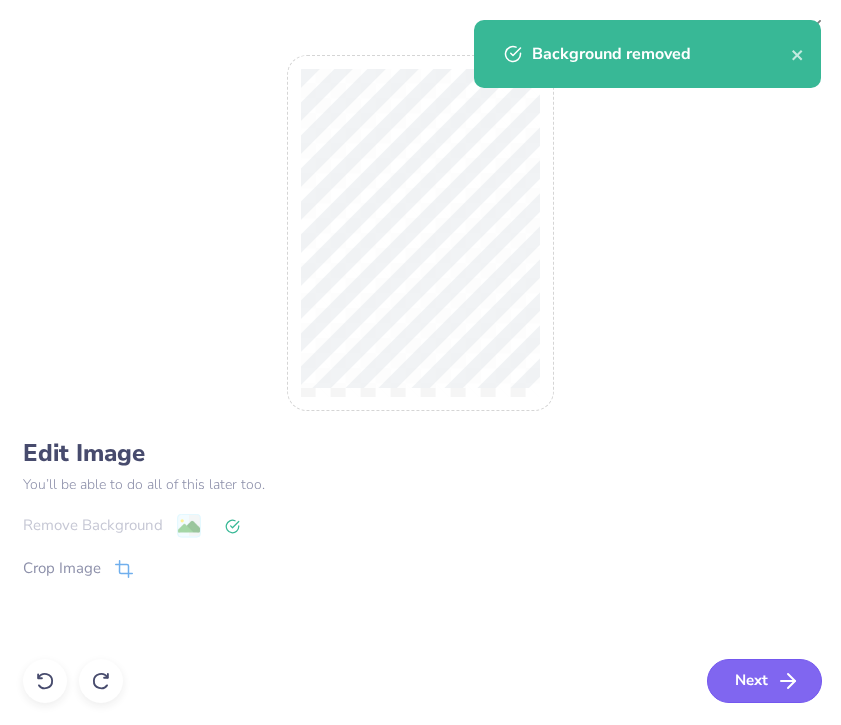 click 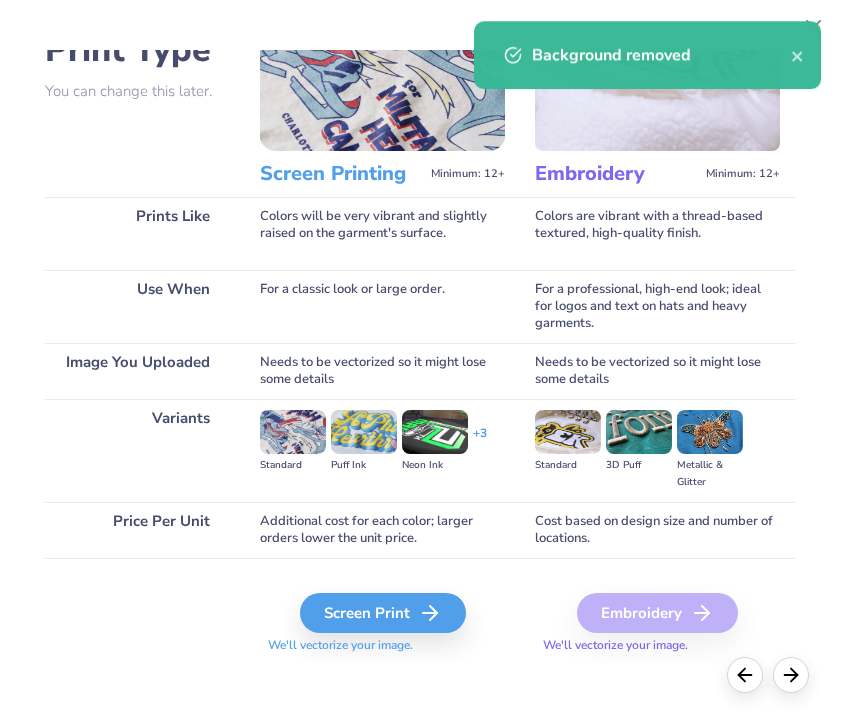 scroll, scrollTop: 118, scrollLeft: 0, axis: vertical 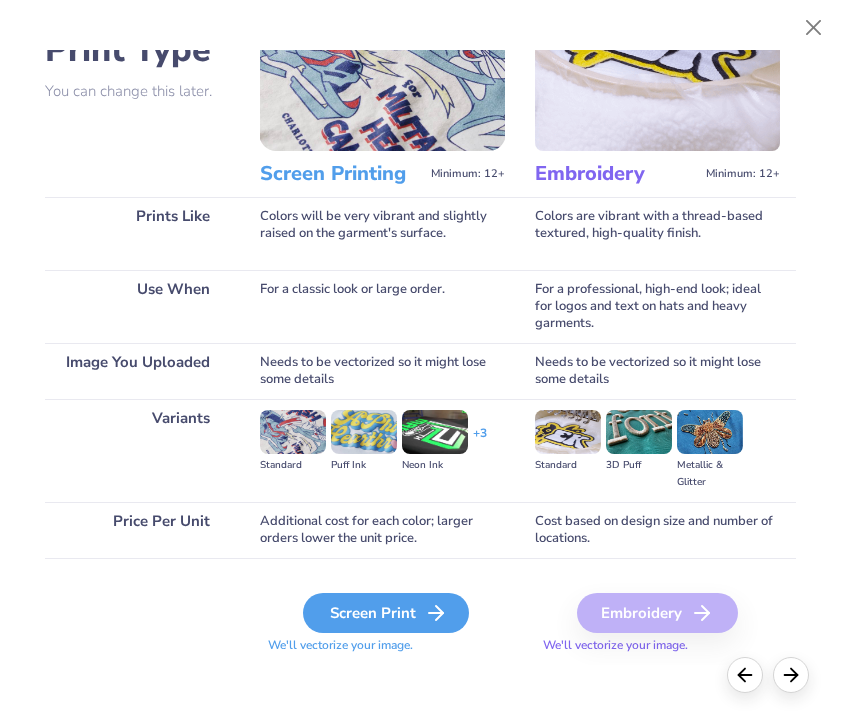 click on "Screen Print" at bounding box center [386, 613] 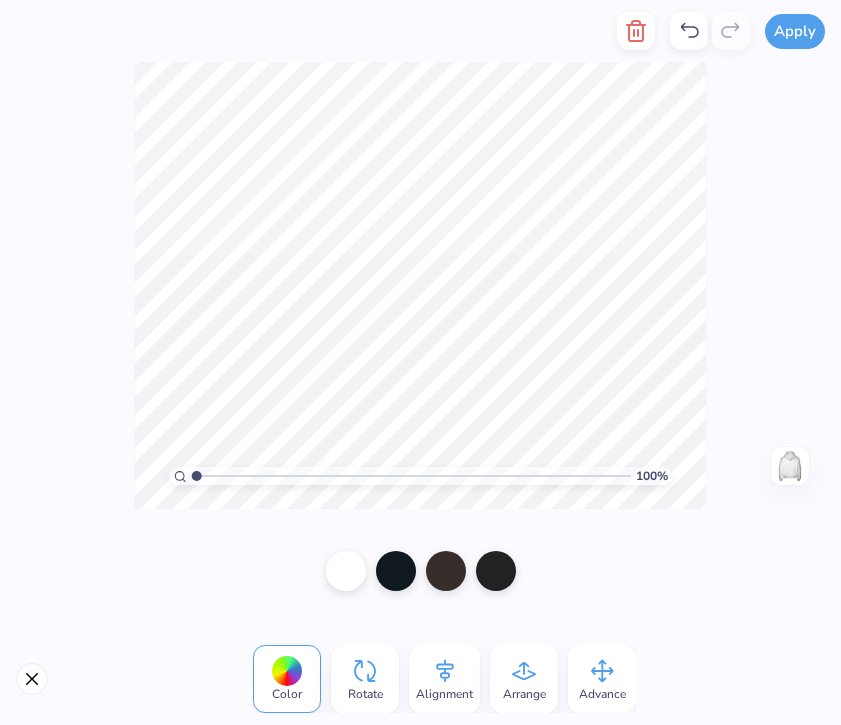 click 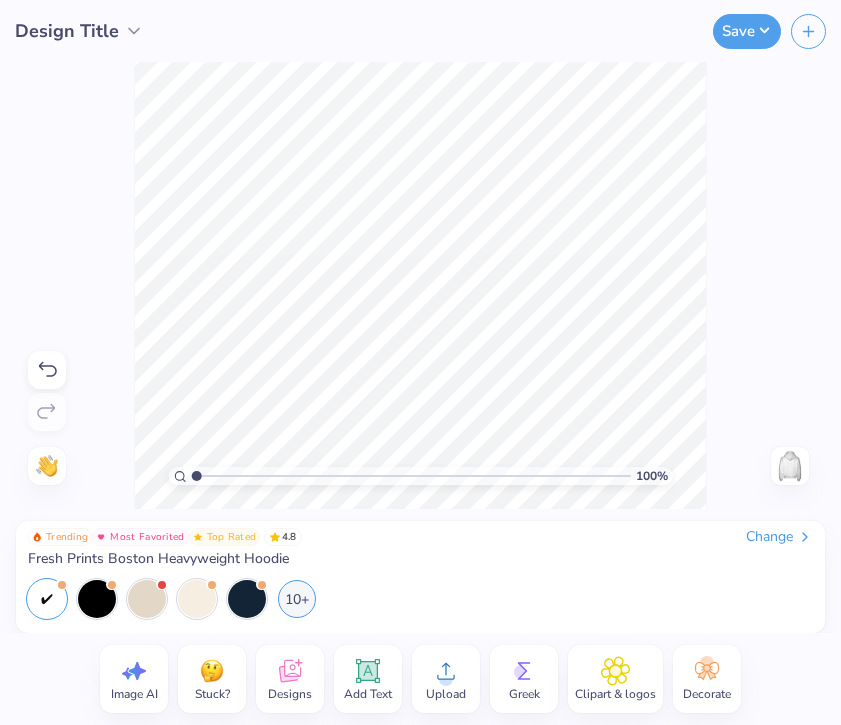 click on "100  % Need help?  Chat with us. Back" at bounding box center [420, 285] 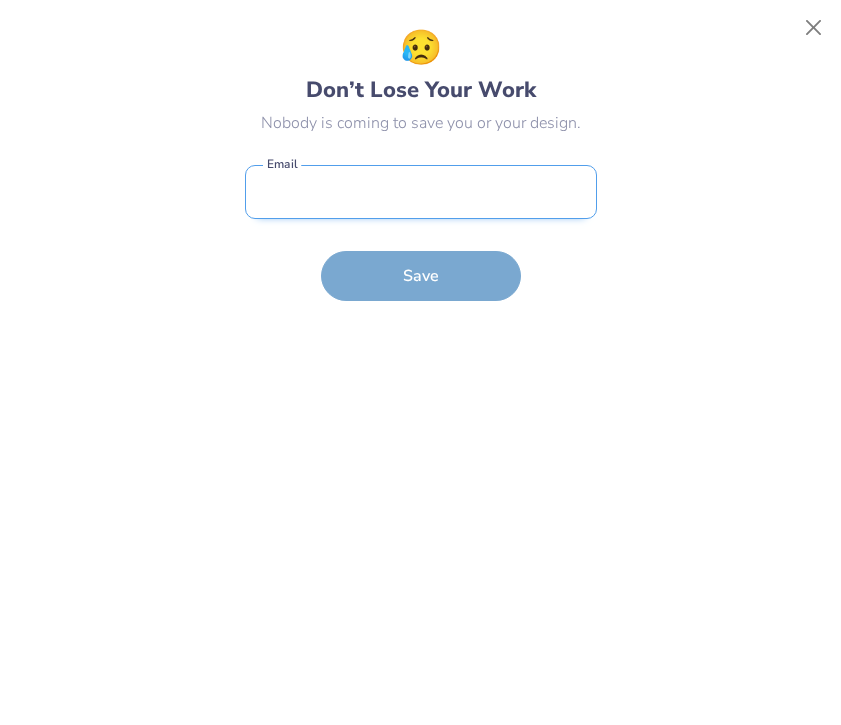 click at bounding box center [421, 192] 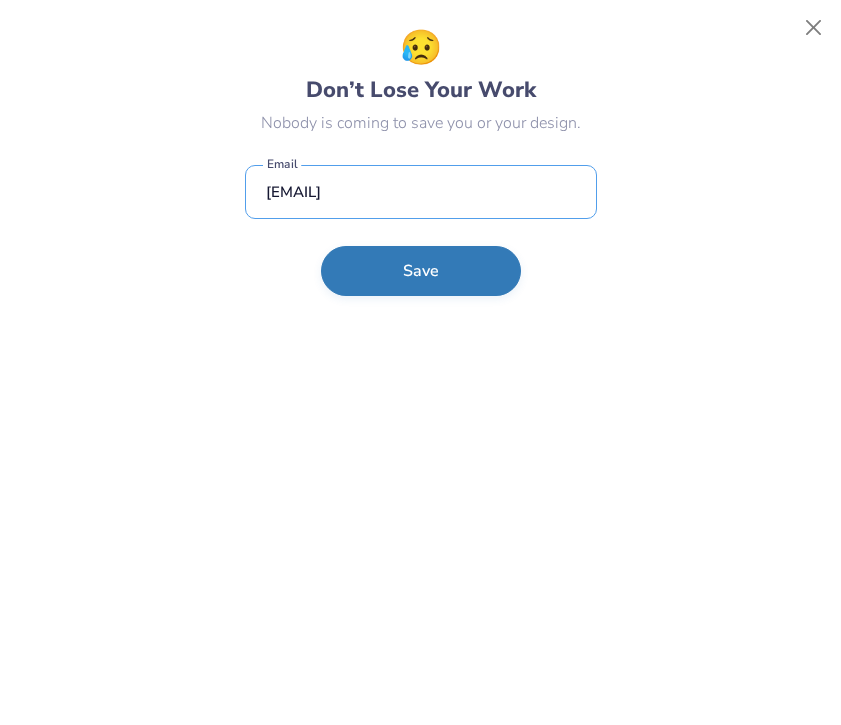 type on "[EMAIL]" 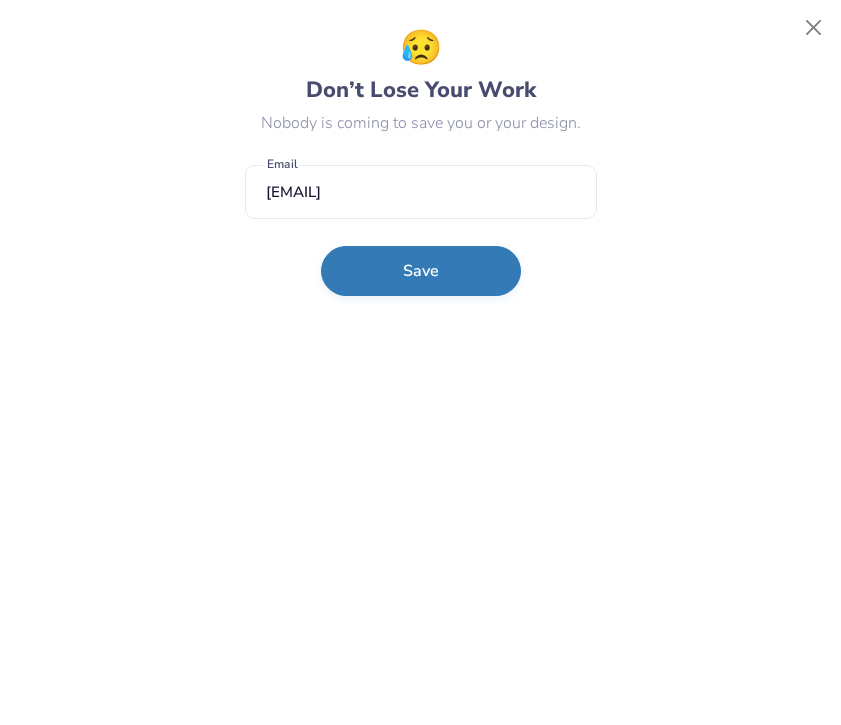 click on "Save" at bounding box center [421, 271] 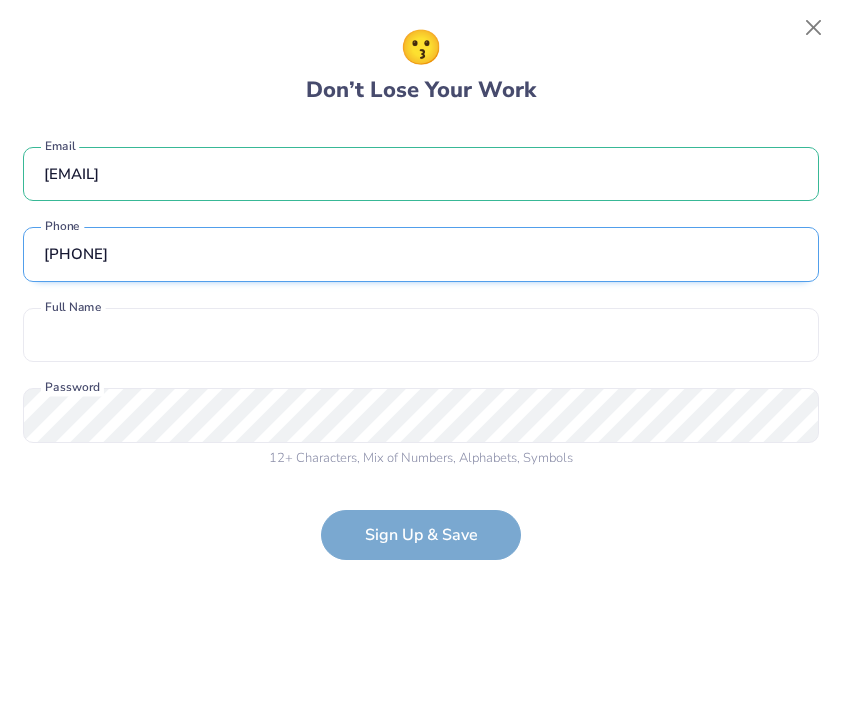 type on "[PHONE]" 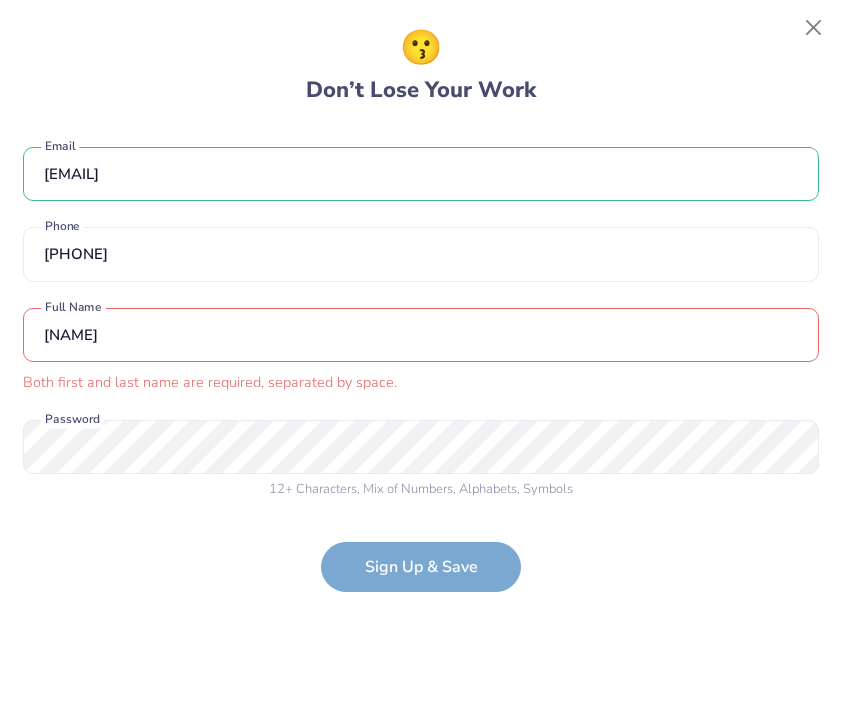 click on "[NAME]" at bounding box center (421, 335) 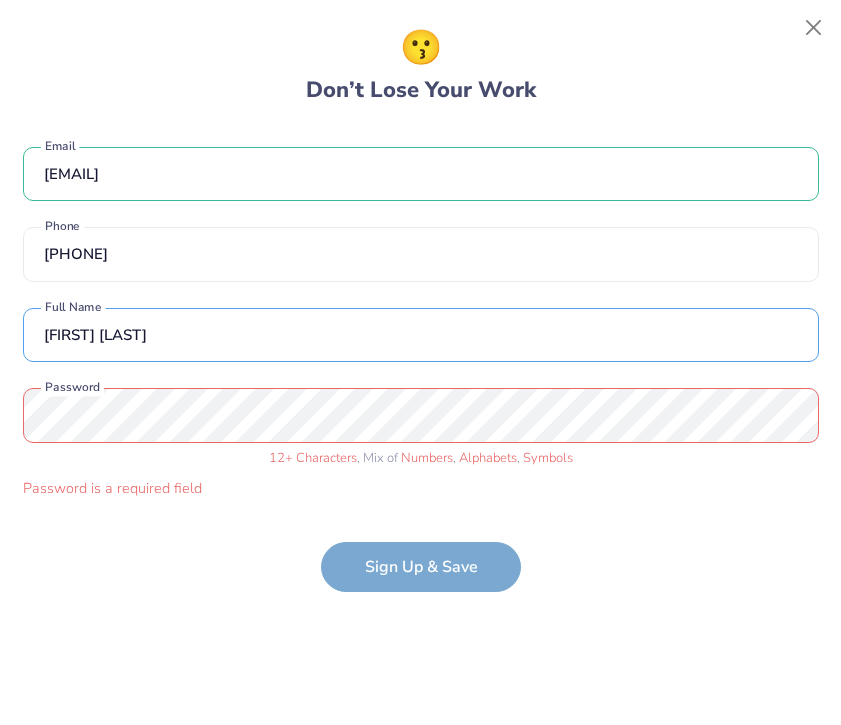 type on "[FIRST] [LAST]" 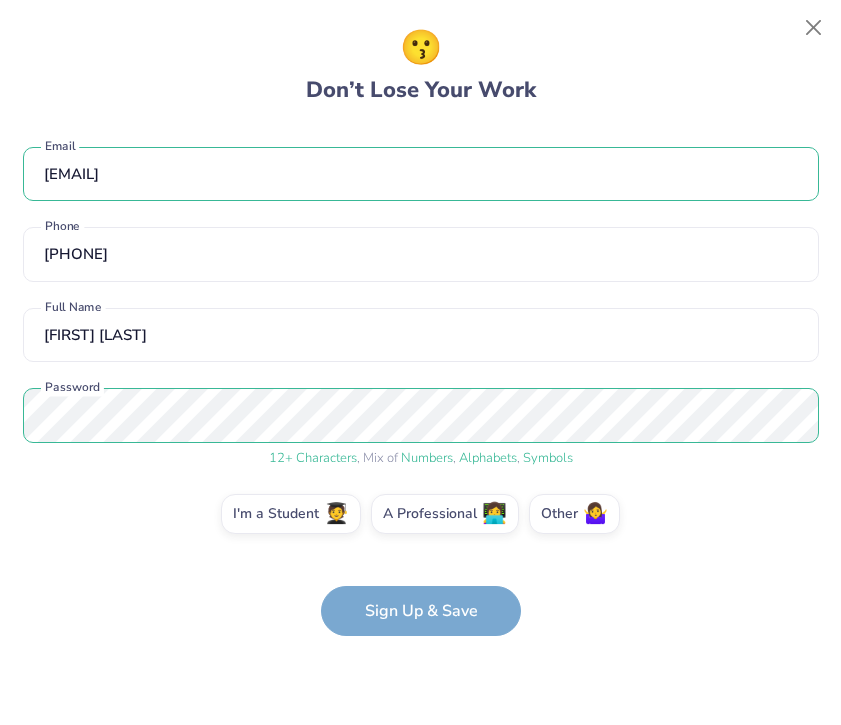click on "[EMAIL] Email [PHONE] Phone [FIRST] [LAST] Full Name 12 + Characters , Mix of   Numbers ,   Alphabets ,   Symbols Password I'm a Student 🧑‍🎓 A Professional 👩‍💻 Other 🤷‍♀️ Sign Up & Save" at bounding box center [421, 382] 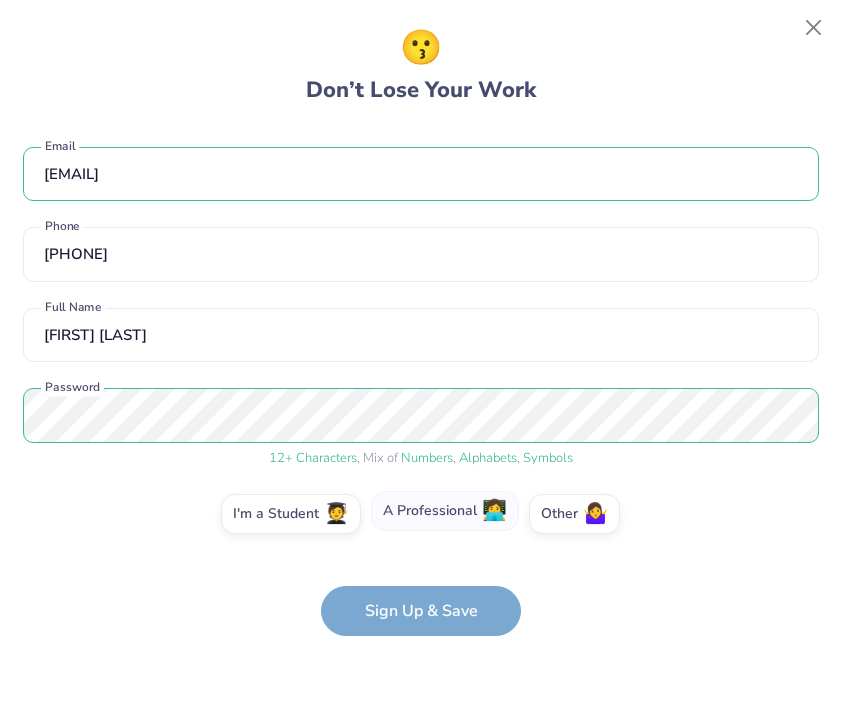 click on "A Professional 👩‍💻" at bounding box center [445, 511] 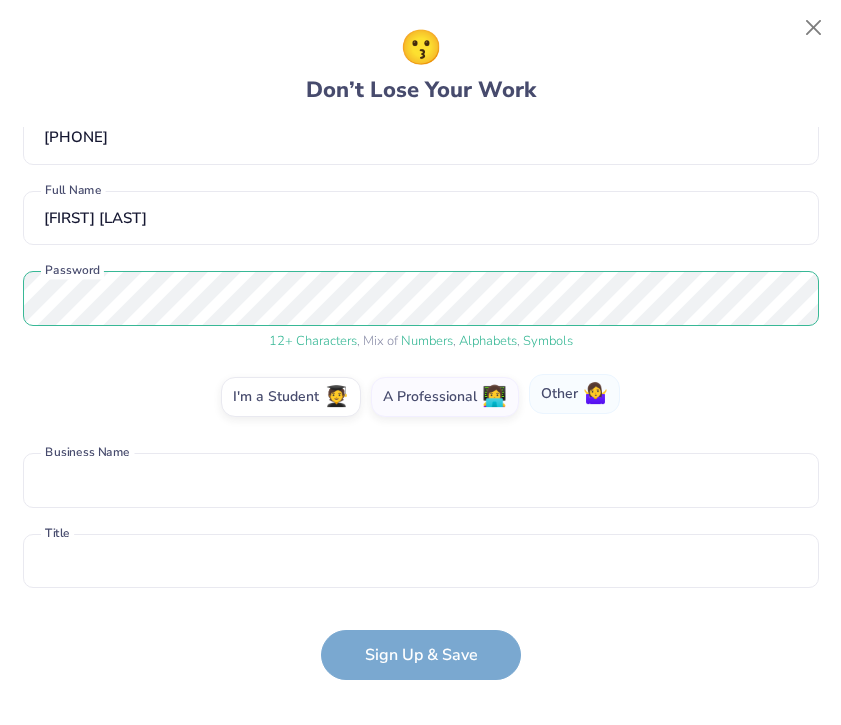 click on "Other 🤷‍♀️" at bounding box center [574, 394] 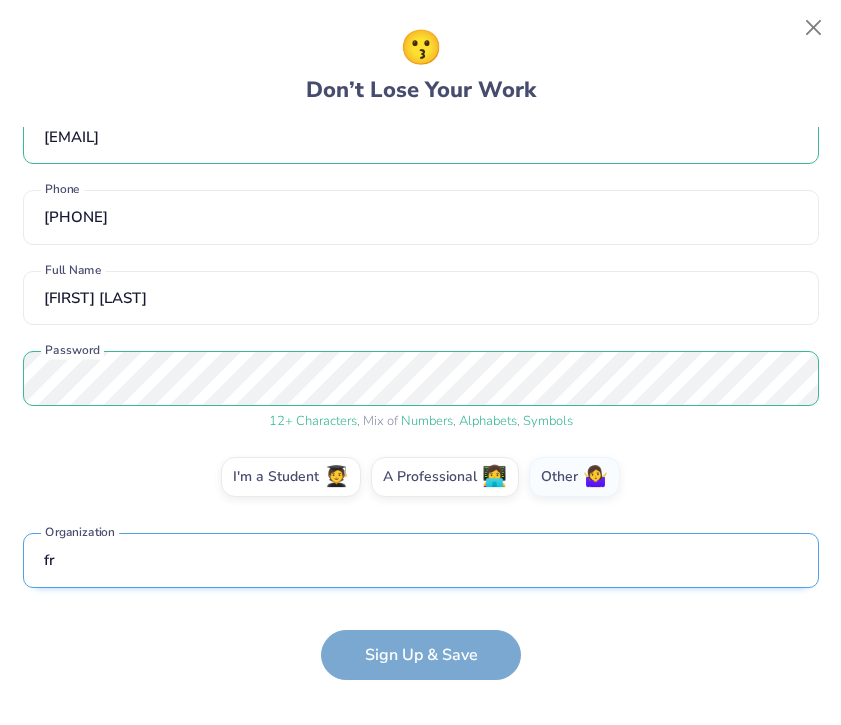 scroll, scrollTop: 119, scrollLeft: 0, axis: vertical 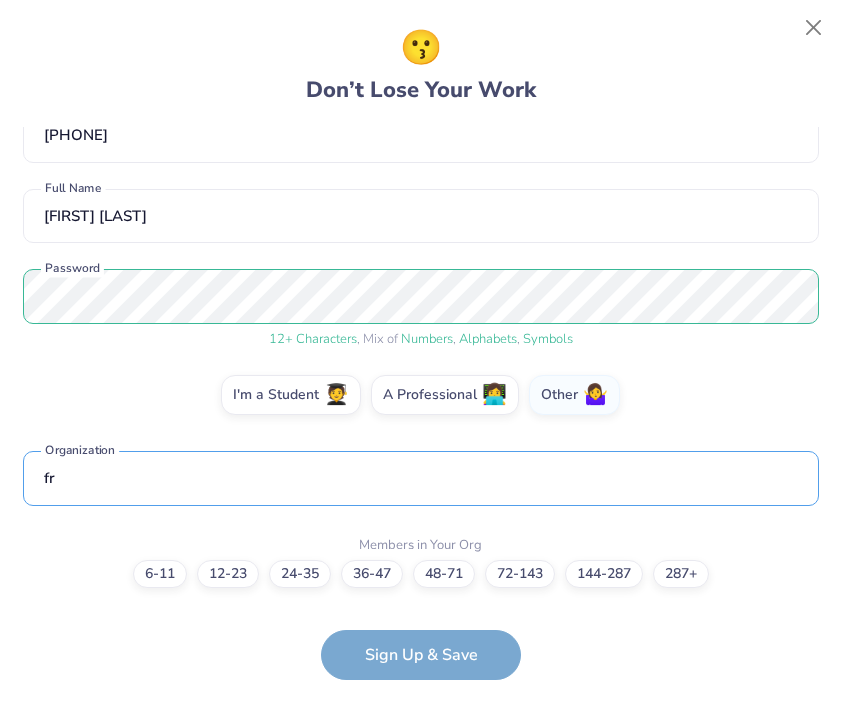 type on "f" 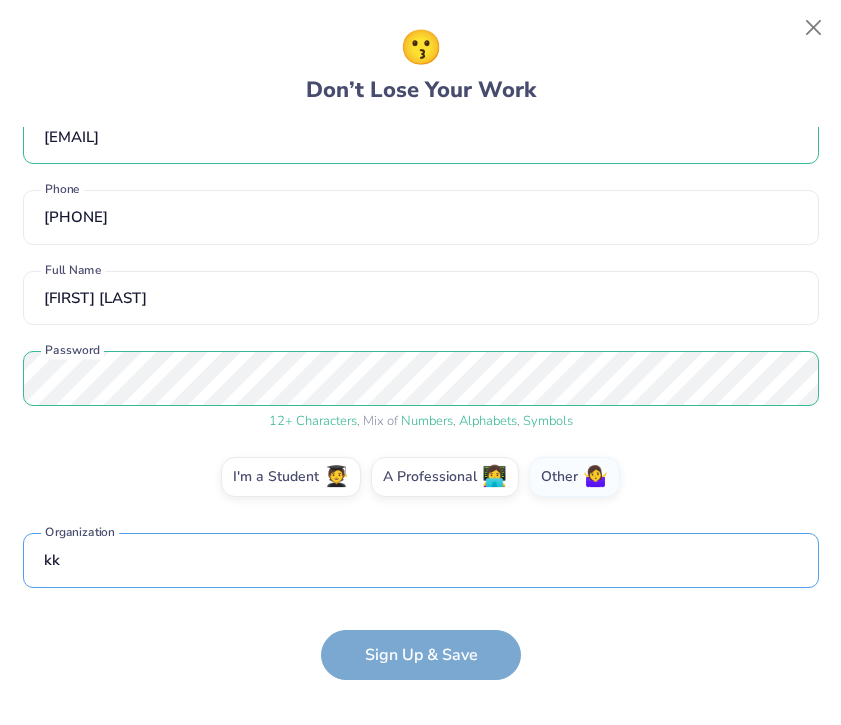 scroll, scrollTop: 119, scrollLeft: 0, axis: vertical 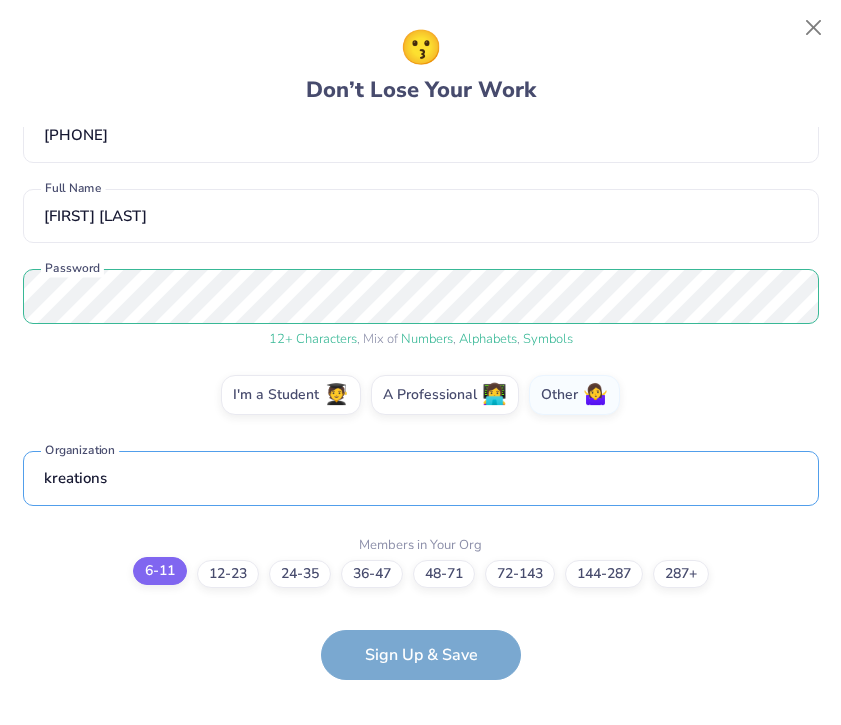 type on "kreations" 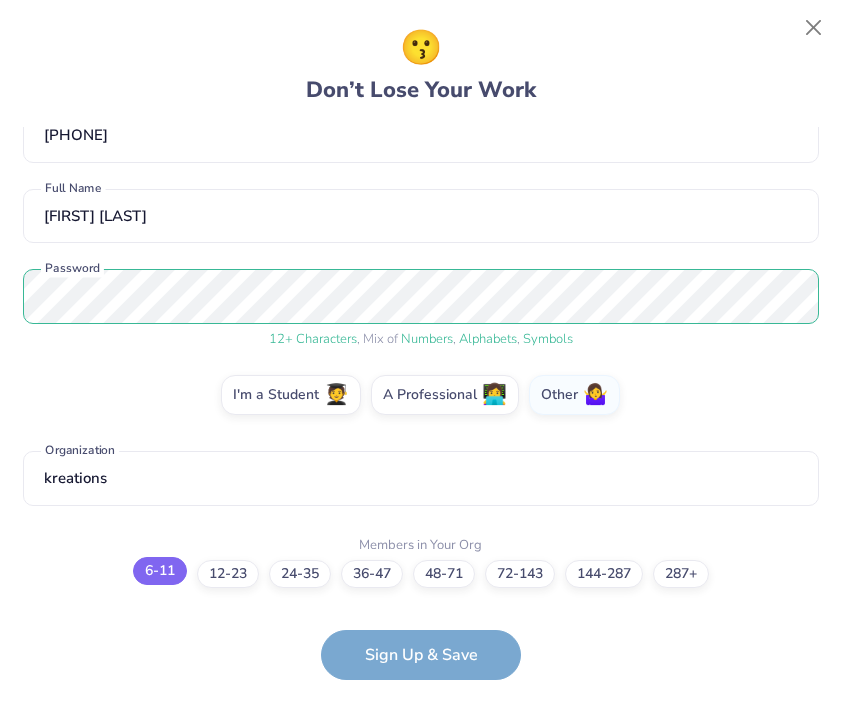 click on "6-11" at bounding box center (160, 571) 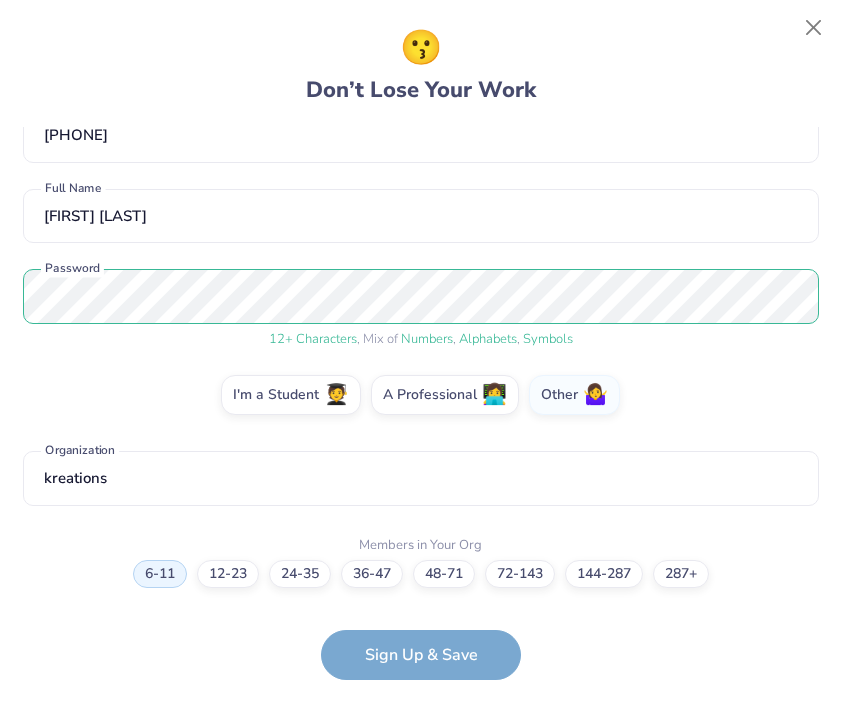 scroll, scrollTop: 199, scrollLeft: 0, axis: vertical 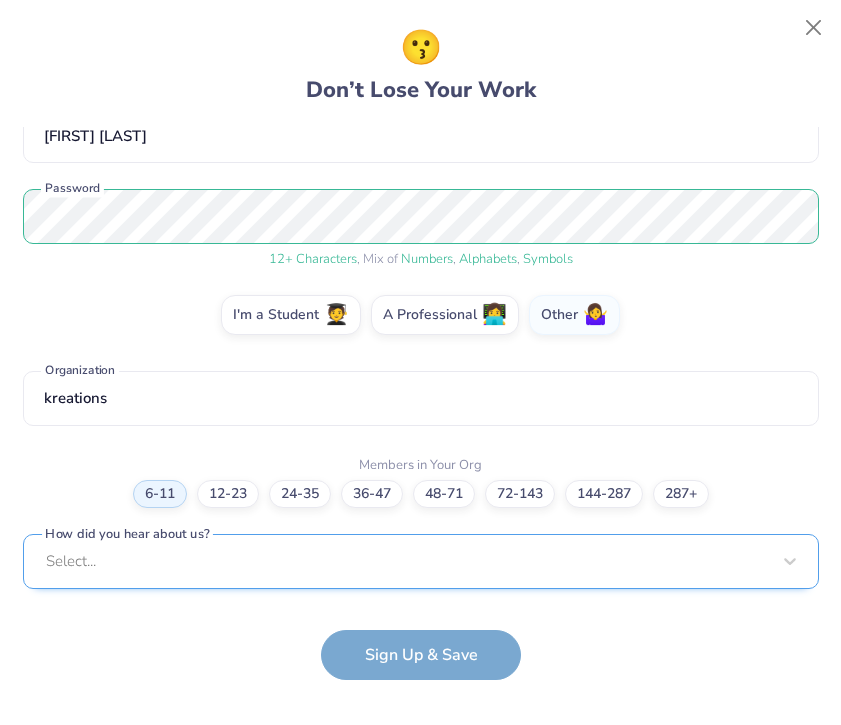 click on "Select..." at bounding box center (421, 561) 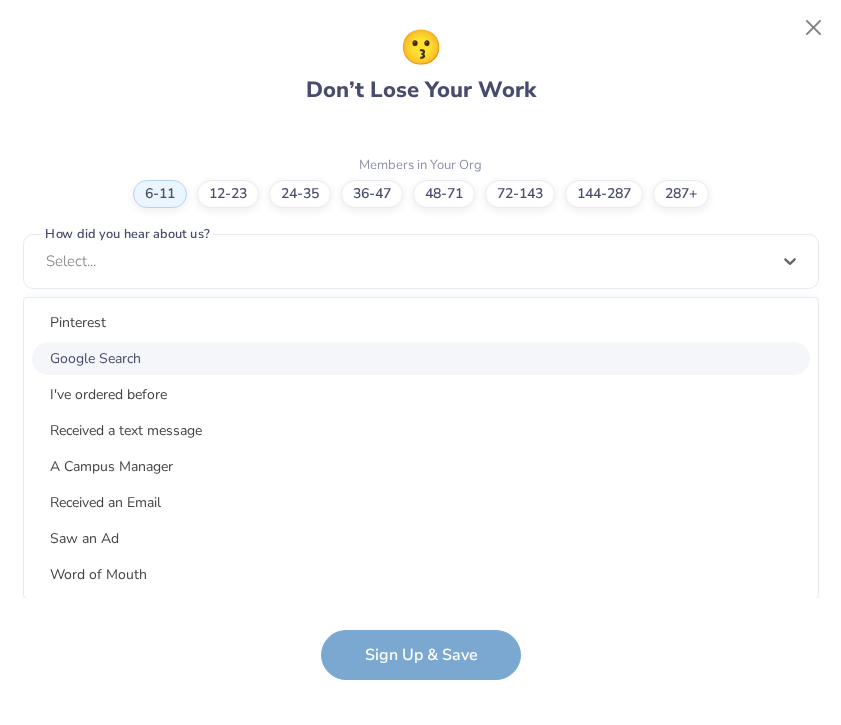click on "Google Search" at bounding box center (421, 358) 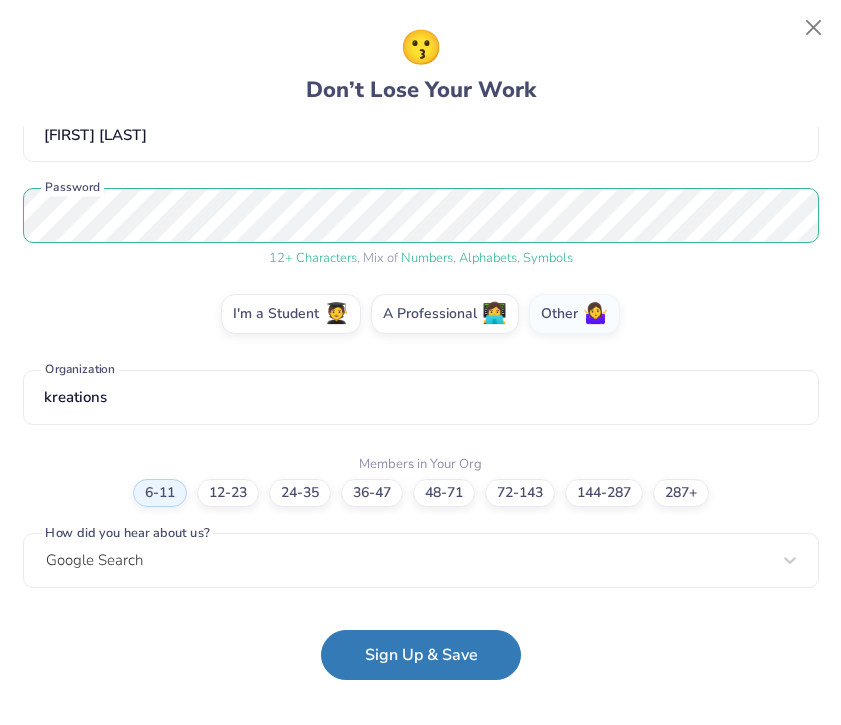 scroll, scrollTop: 199, scrollLeft: 0, axis: vertical 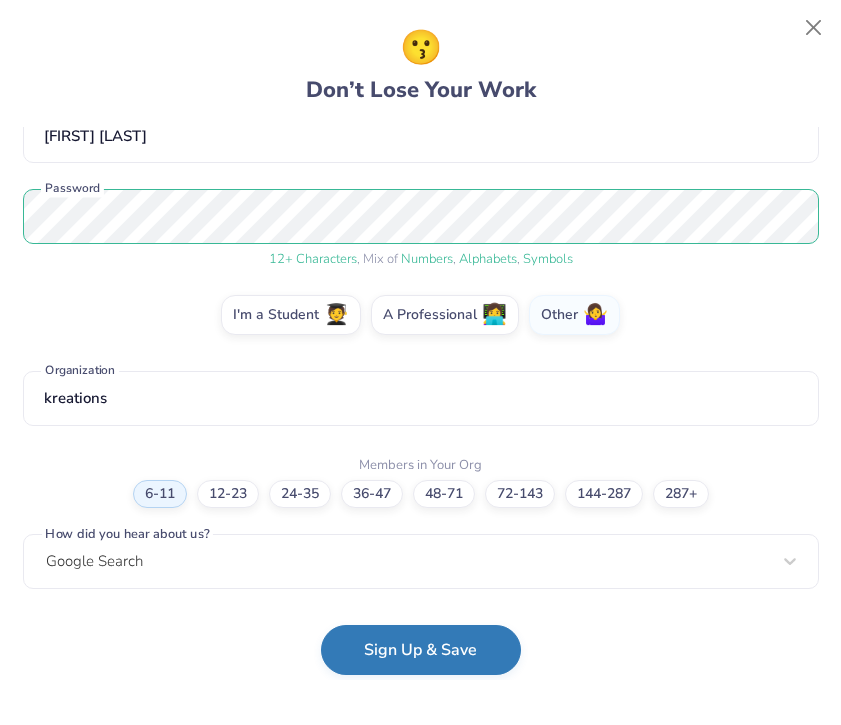click on "Sign Up & Save" at bounding box center [421, 650] 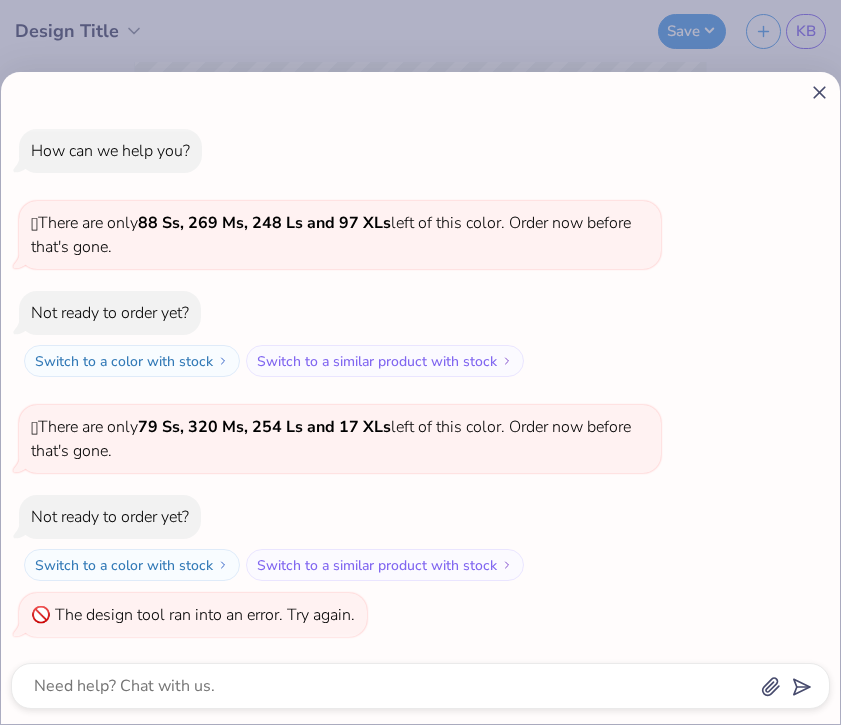 click at bounding box center (420, 92) 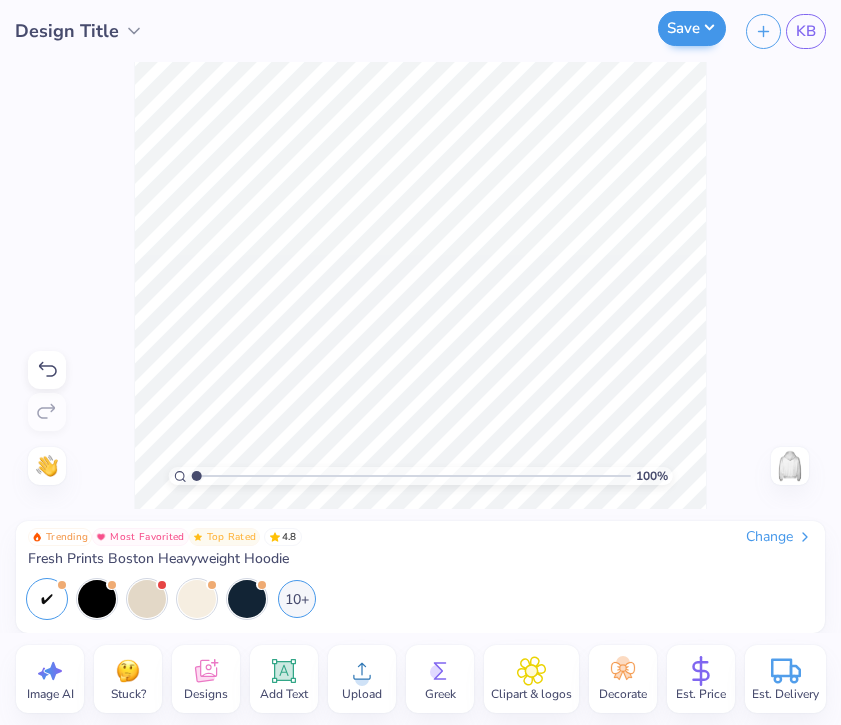 click on "Save" at bounding box center (692, 28) 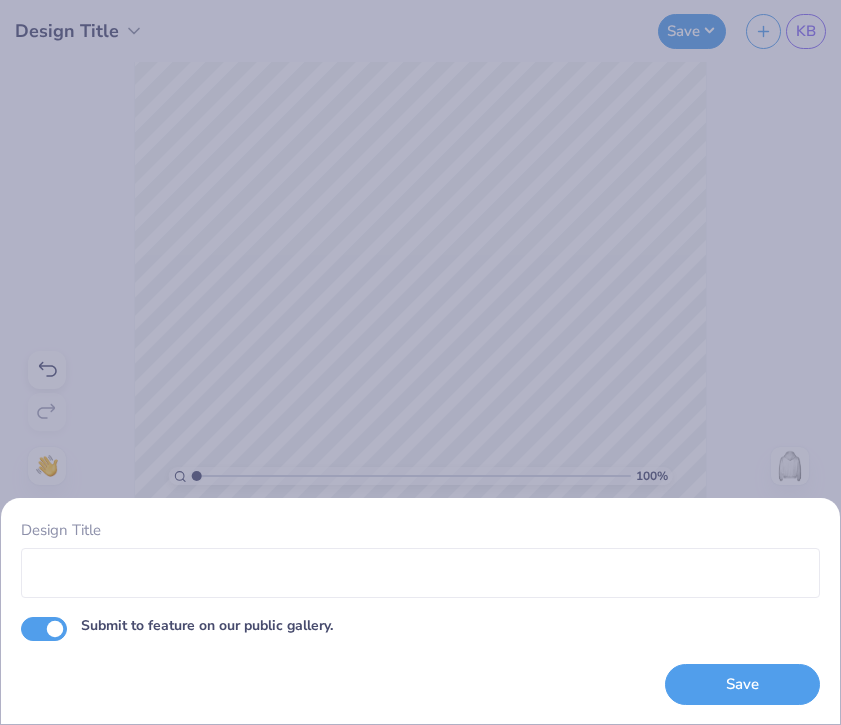 click on "Design Title Submit to feature on our public gallery. Save" at bounding box center (420, 362) 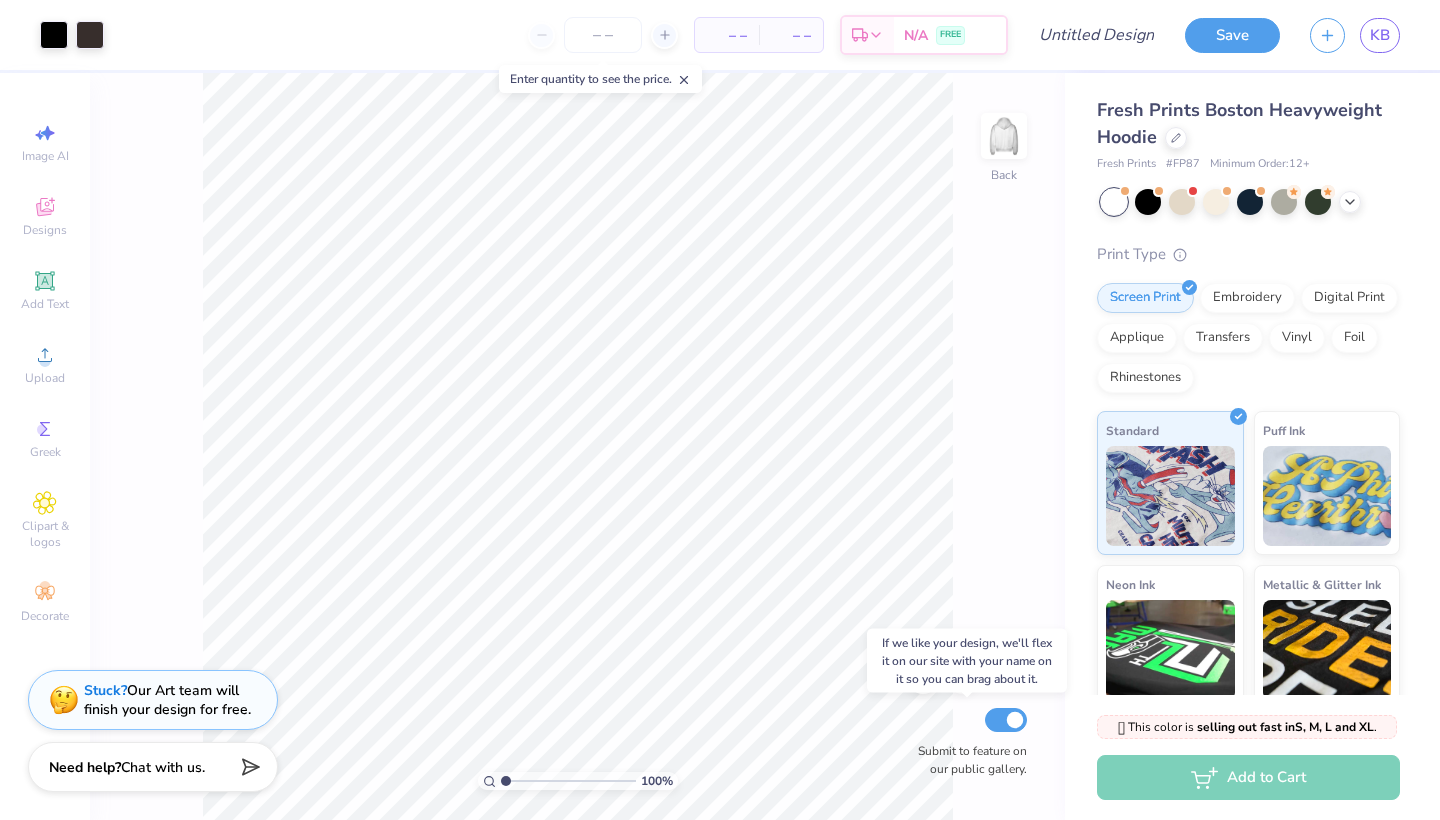 click on "Submit to feature on our public gallery." at bounding box center (1006, 720) 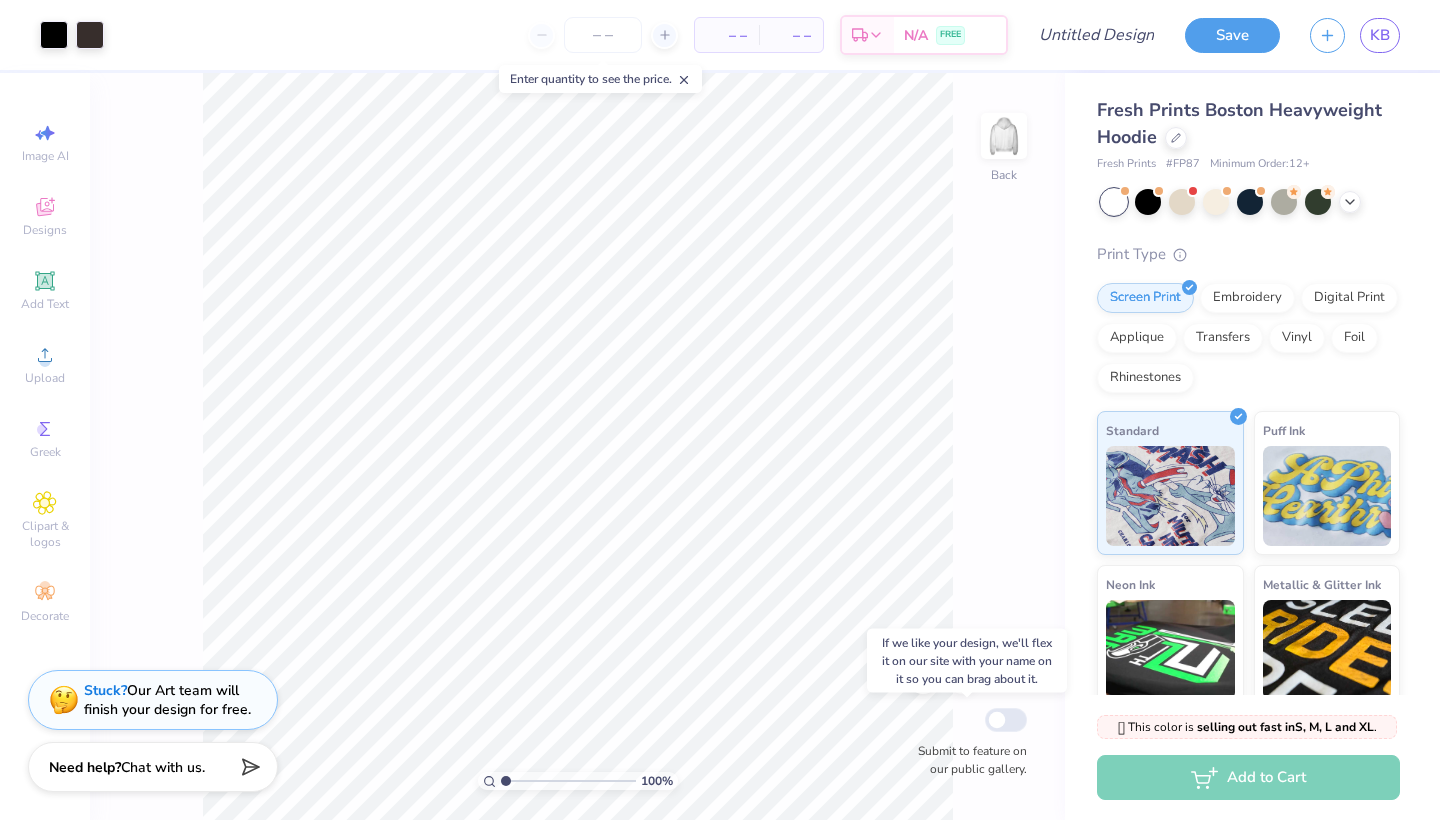 checkbox on "false" 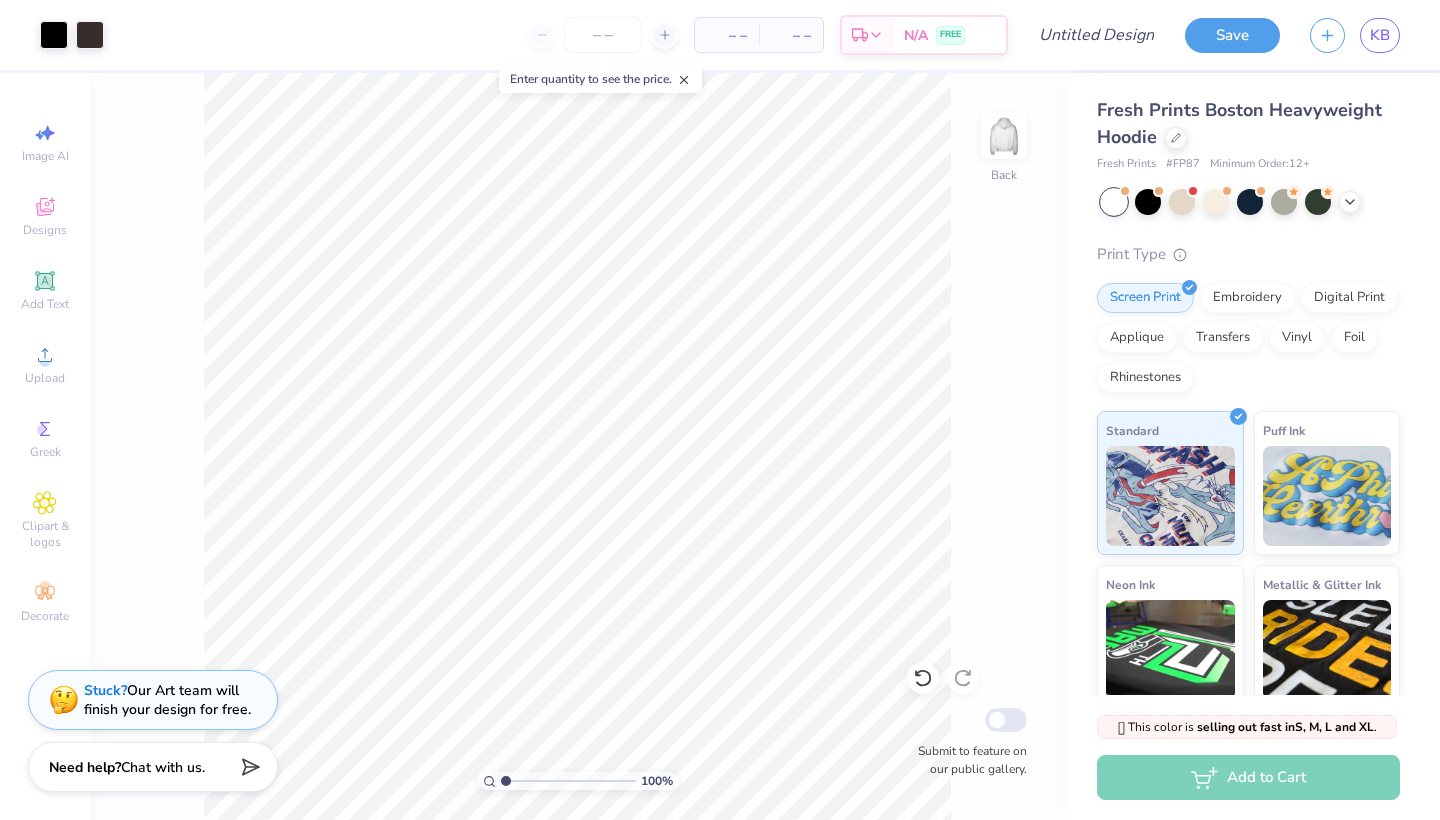 click on "100  % Back Submit to feature on our public gallery." at bounding box center [577, 446] 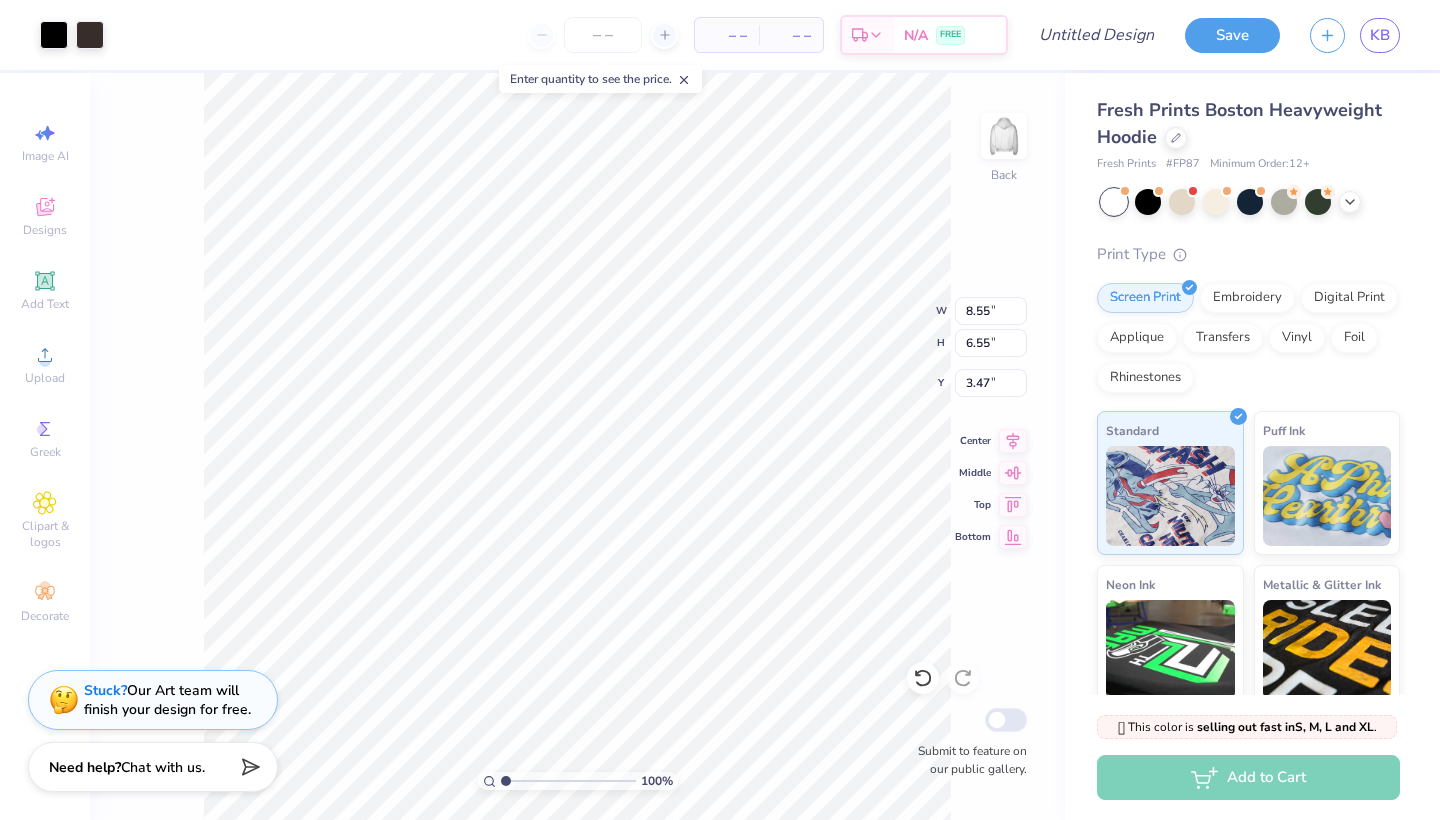 type on "11.27" 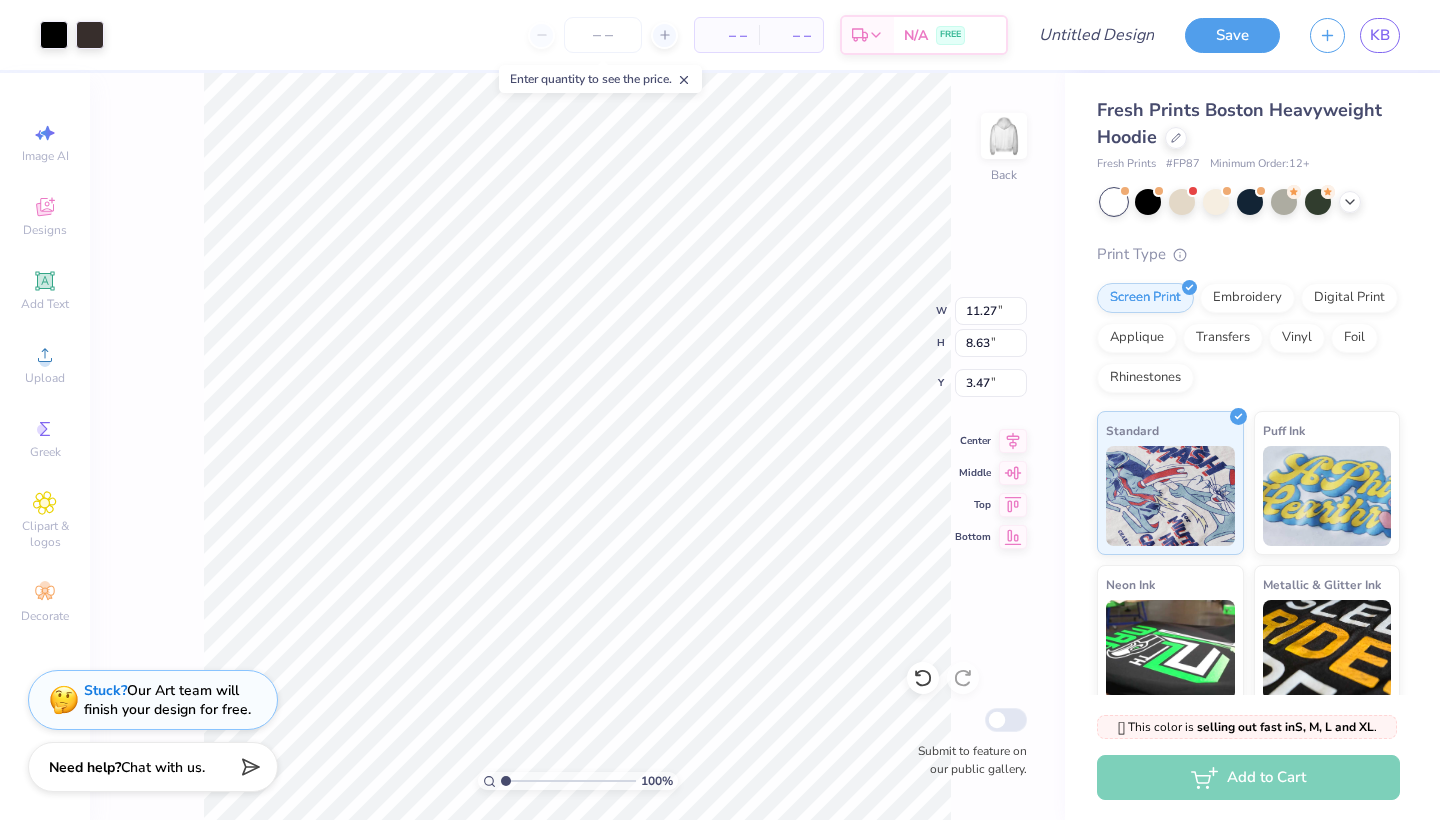 type on "3.27" 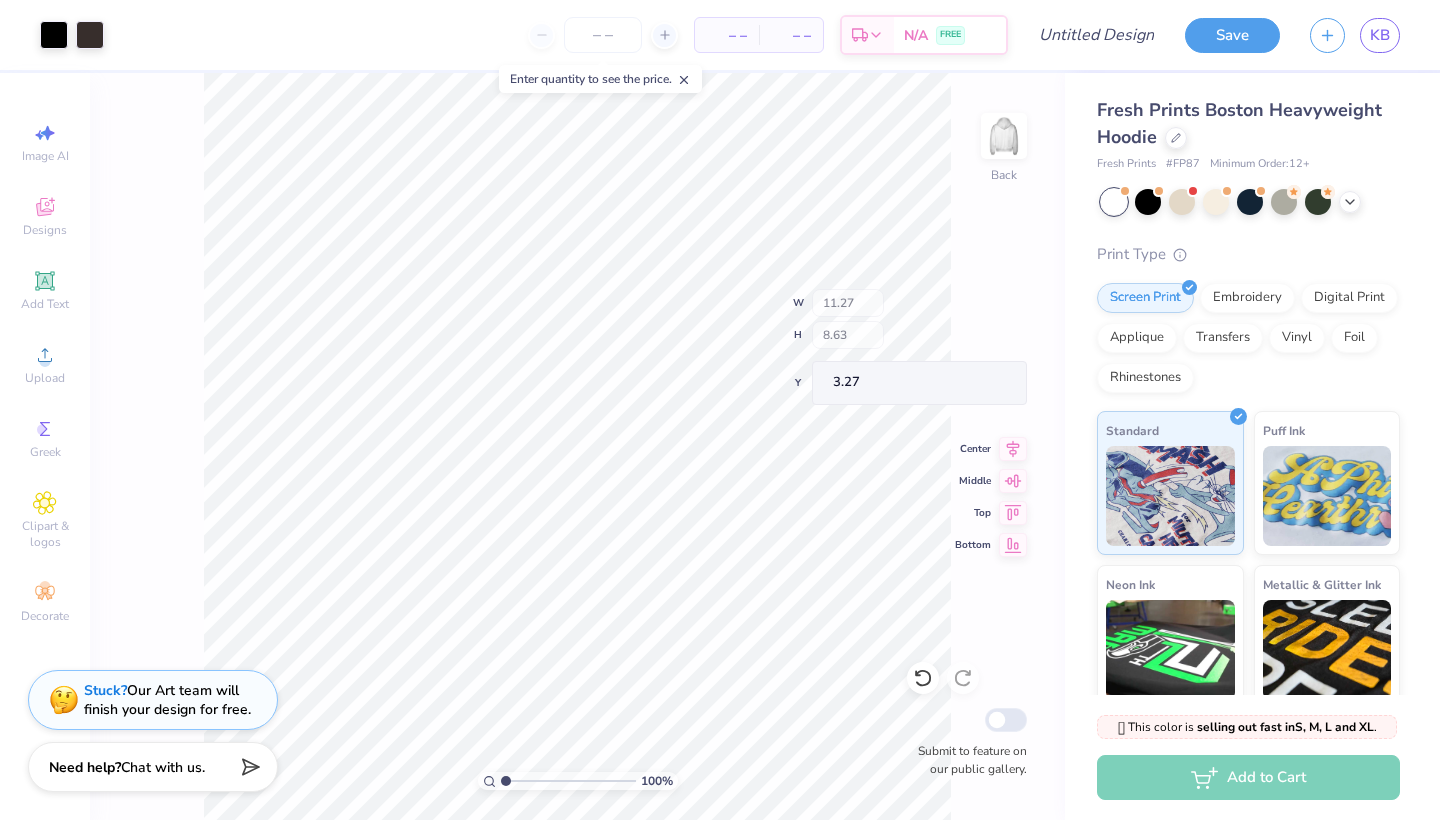 click on "100  % Back W 11.27 H 8.63 Y 3.27 Center Middle Top Bottom Submit to feature on our public gallery." at bounding box center [577, 446] 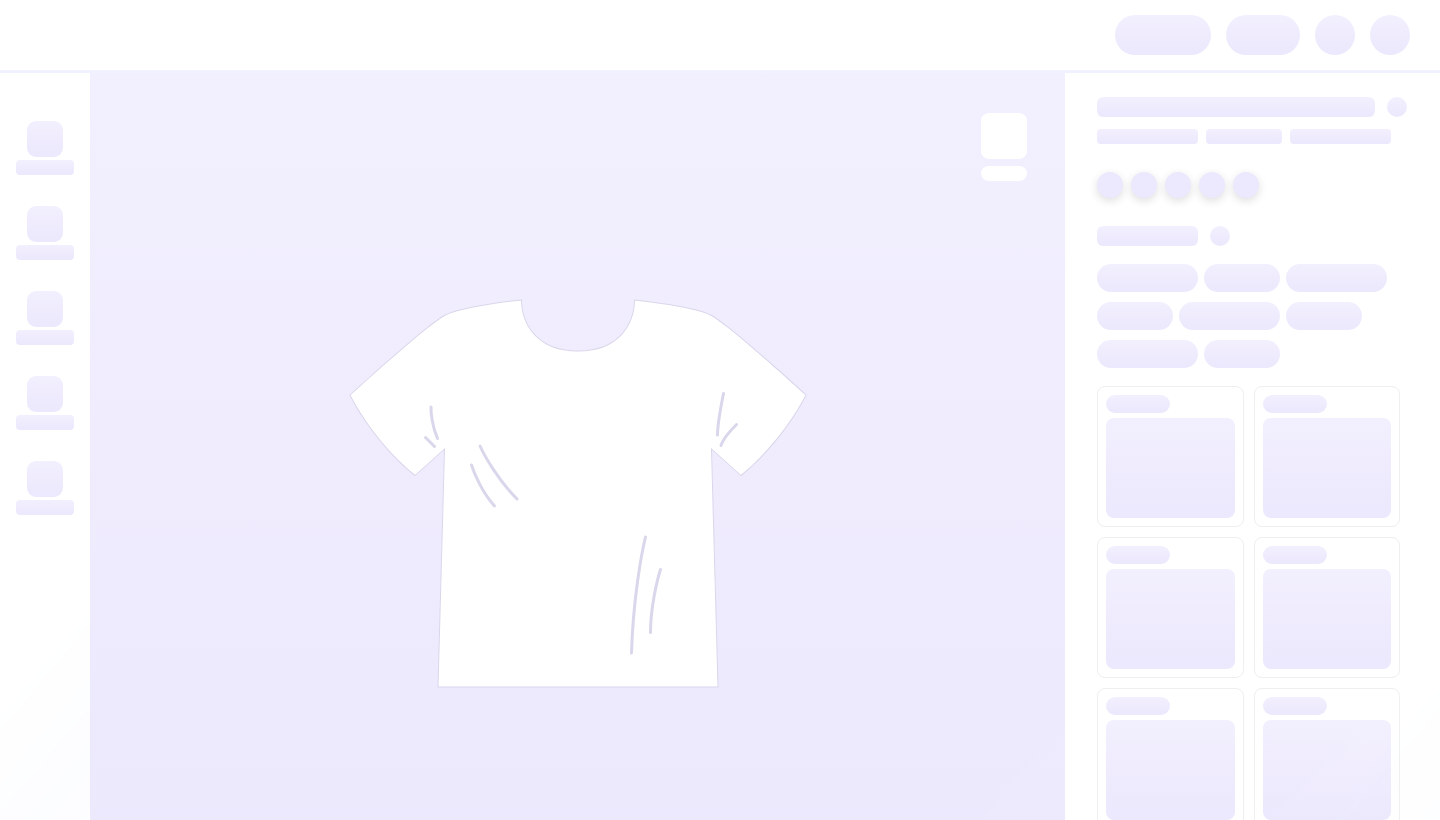 scroll, scrollTop: 0, scrollLeft: 0, axis: both 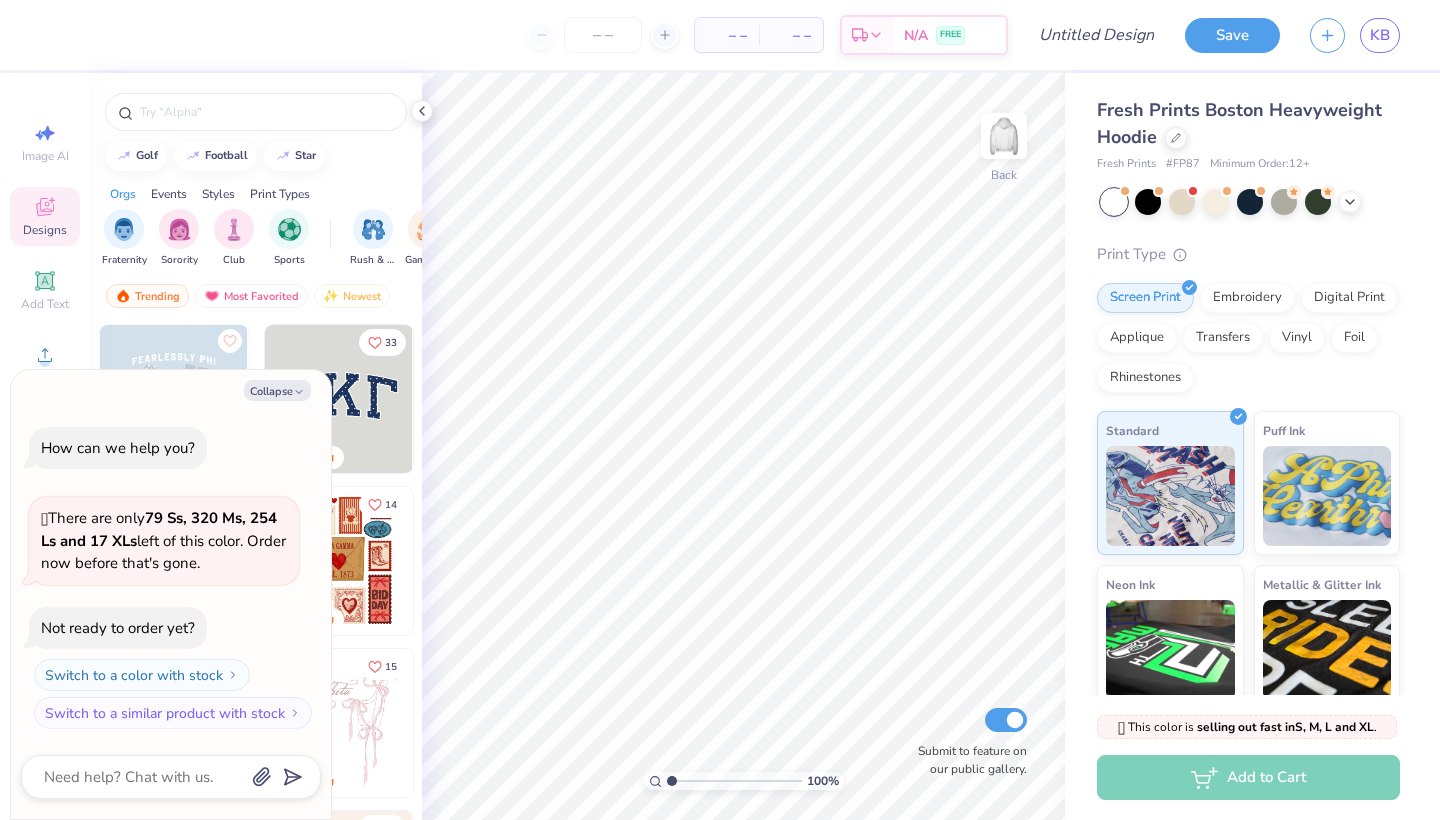 click on "Fresh Prints Boston Heavyweight Hoodie Fresh Prints # FP87 Minimum Order:  12 +   Print Type Screen Print Embroidery Digital Print Applique Transfers Vinyl Foil Rhinestones Standard Puff Ink Neon Ink Metallic & Glitter Ink Glow in the Dark Ink Water based Ink" at bounding box center (1248, 480) 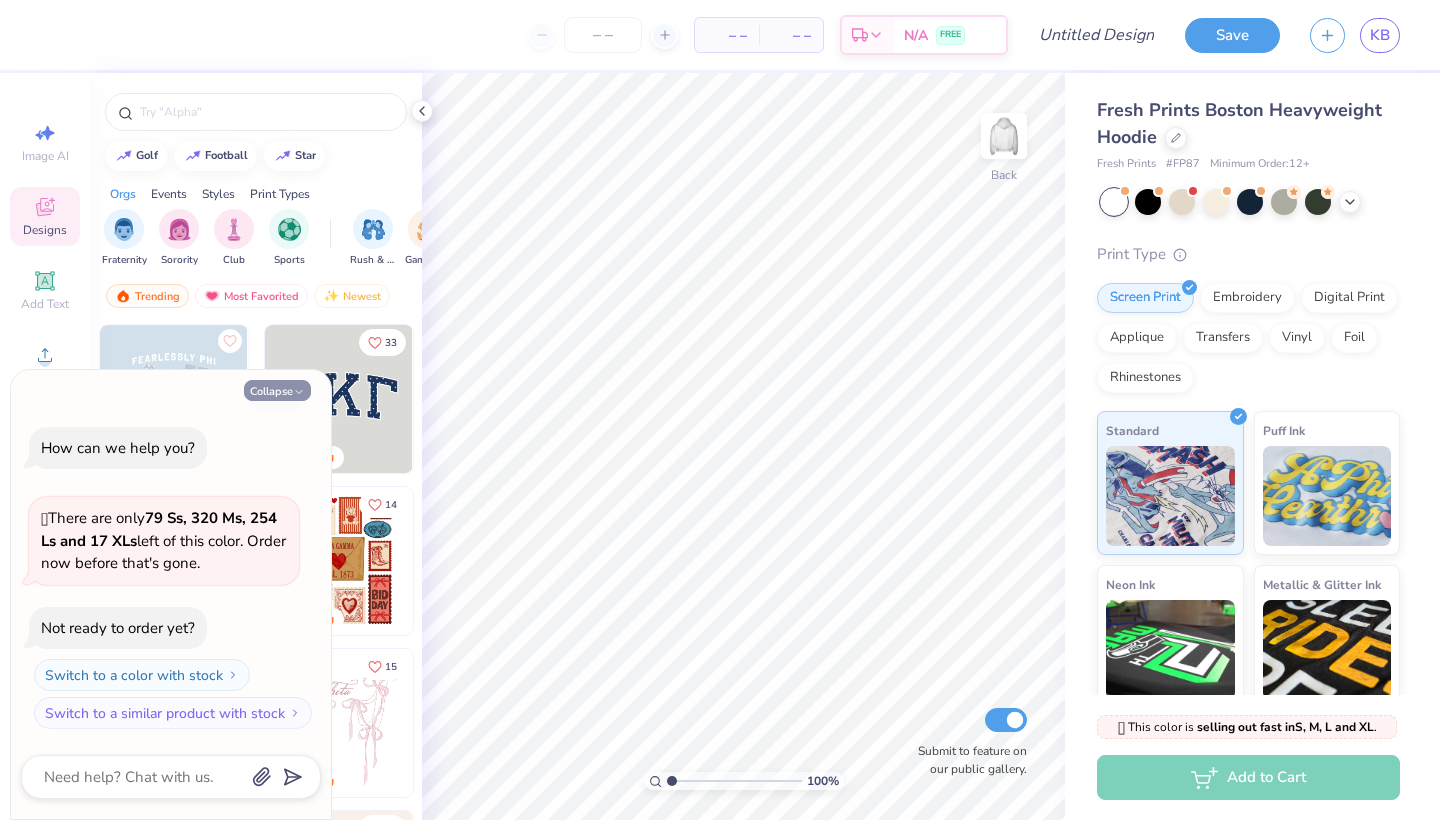 click 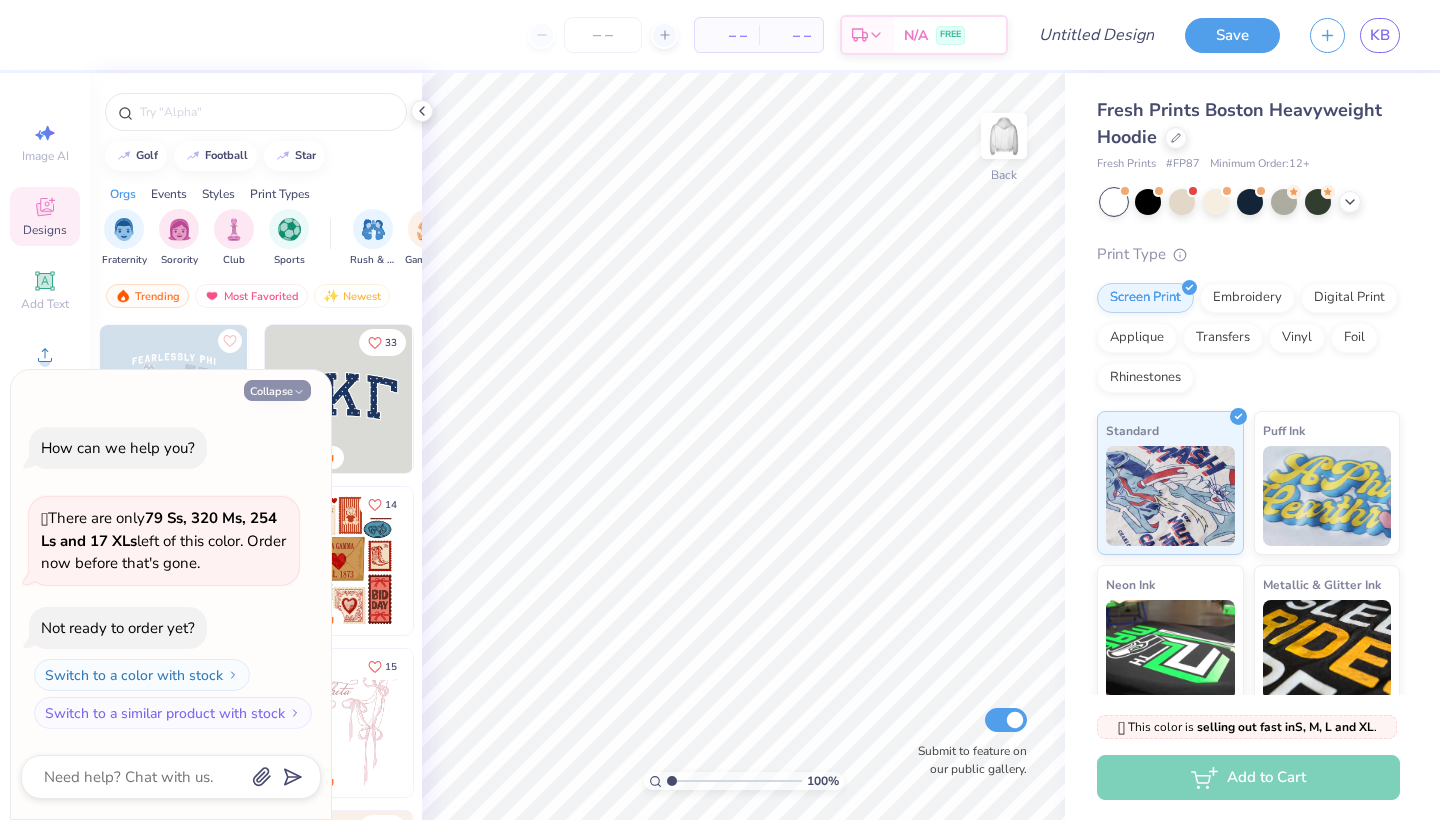 type on "x" 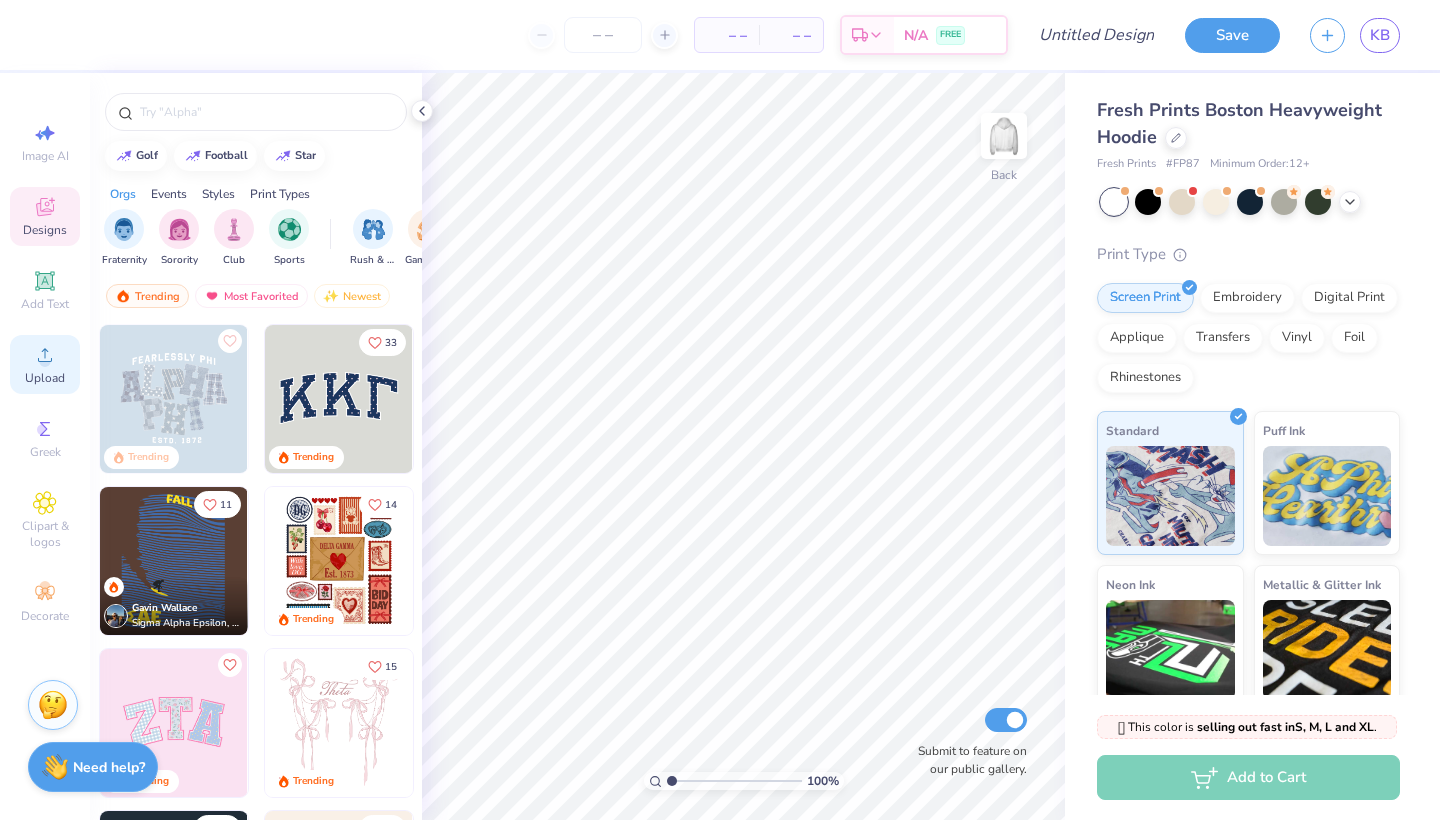 click on "Upload" at bounding box center [45, 378] 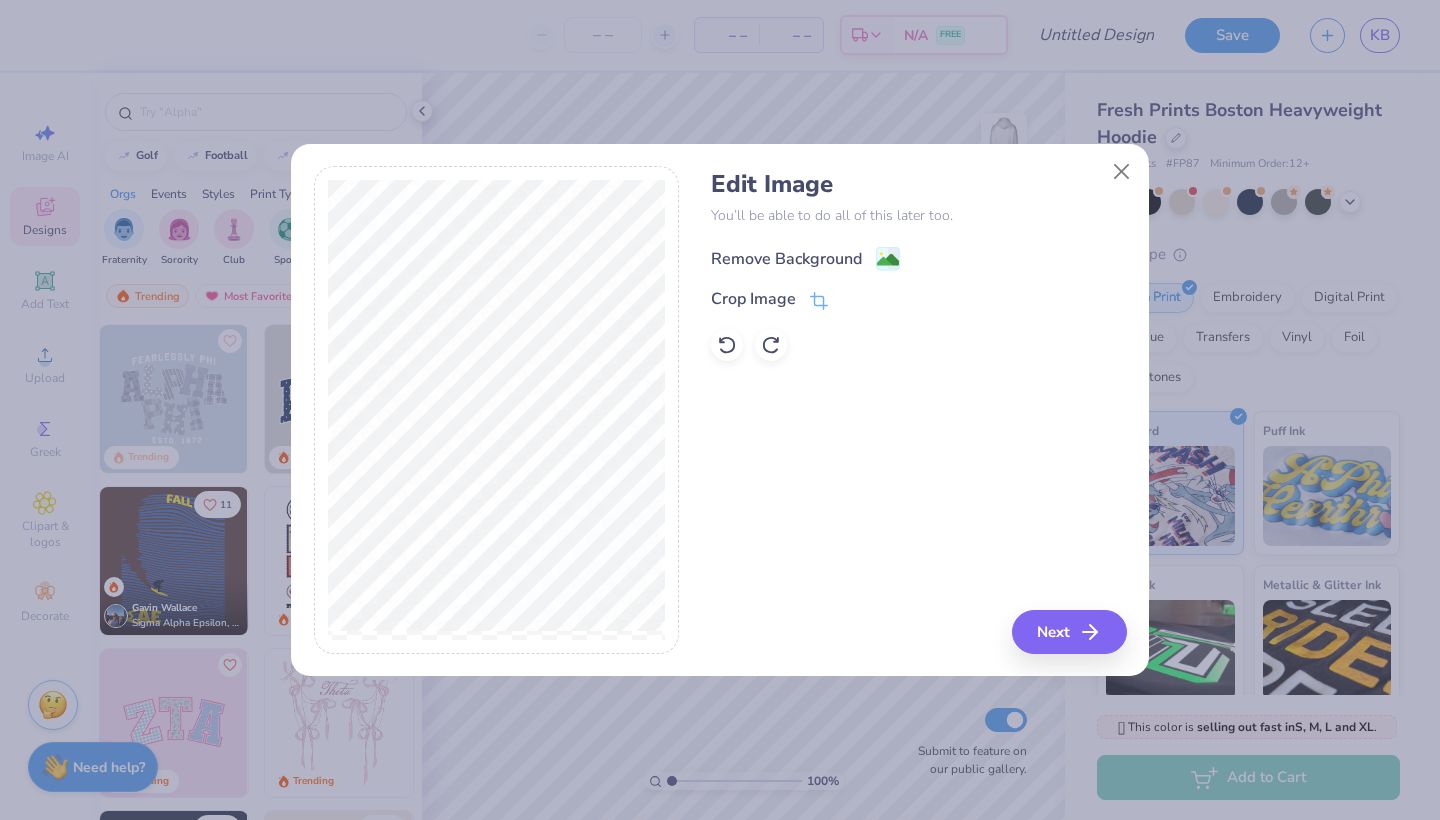 click on "Remove Background" at bounding box center [786, 259] 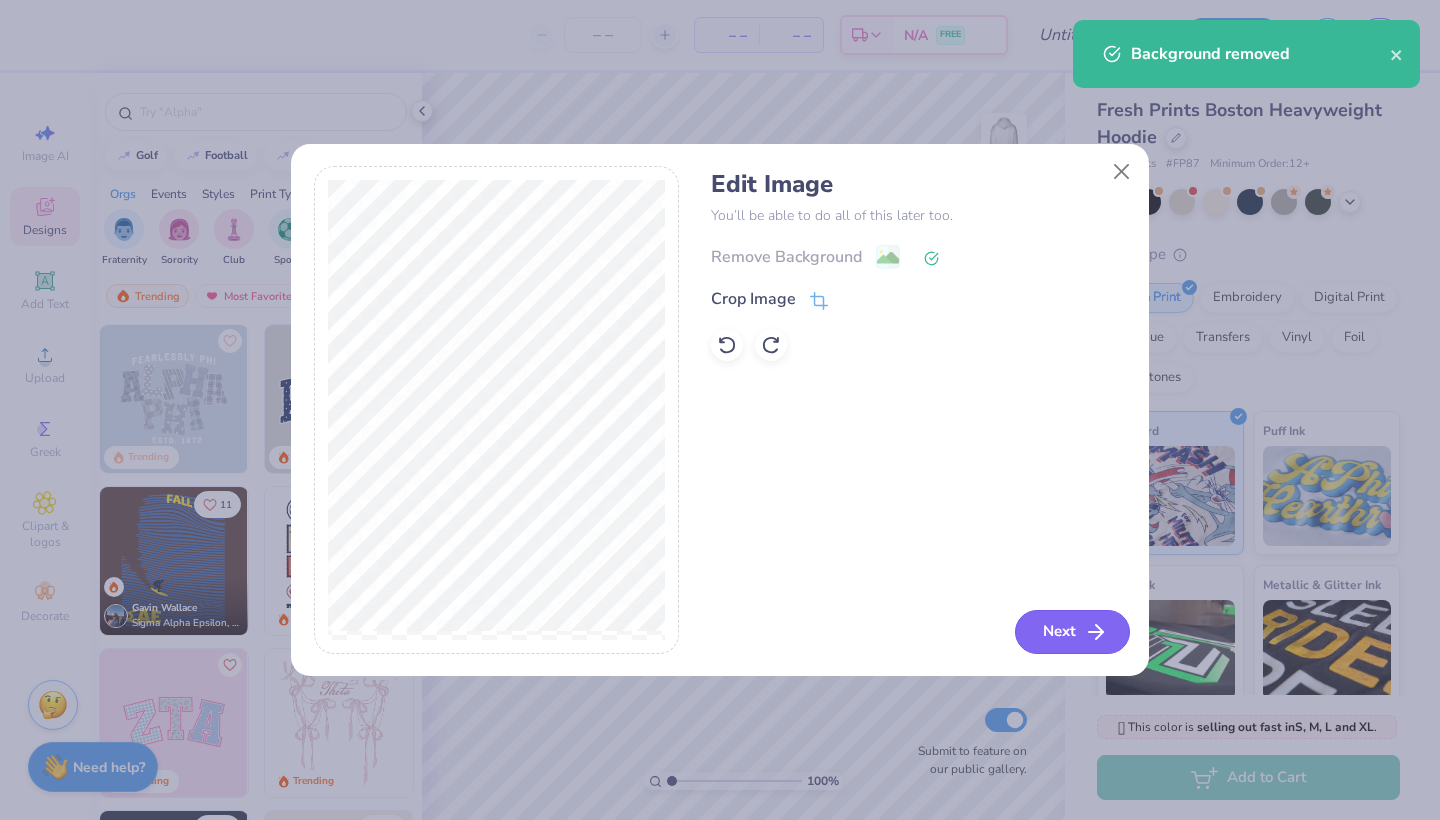 click on "Next" at bounding box center [1072, 632] 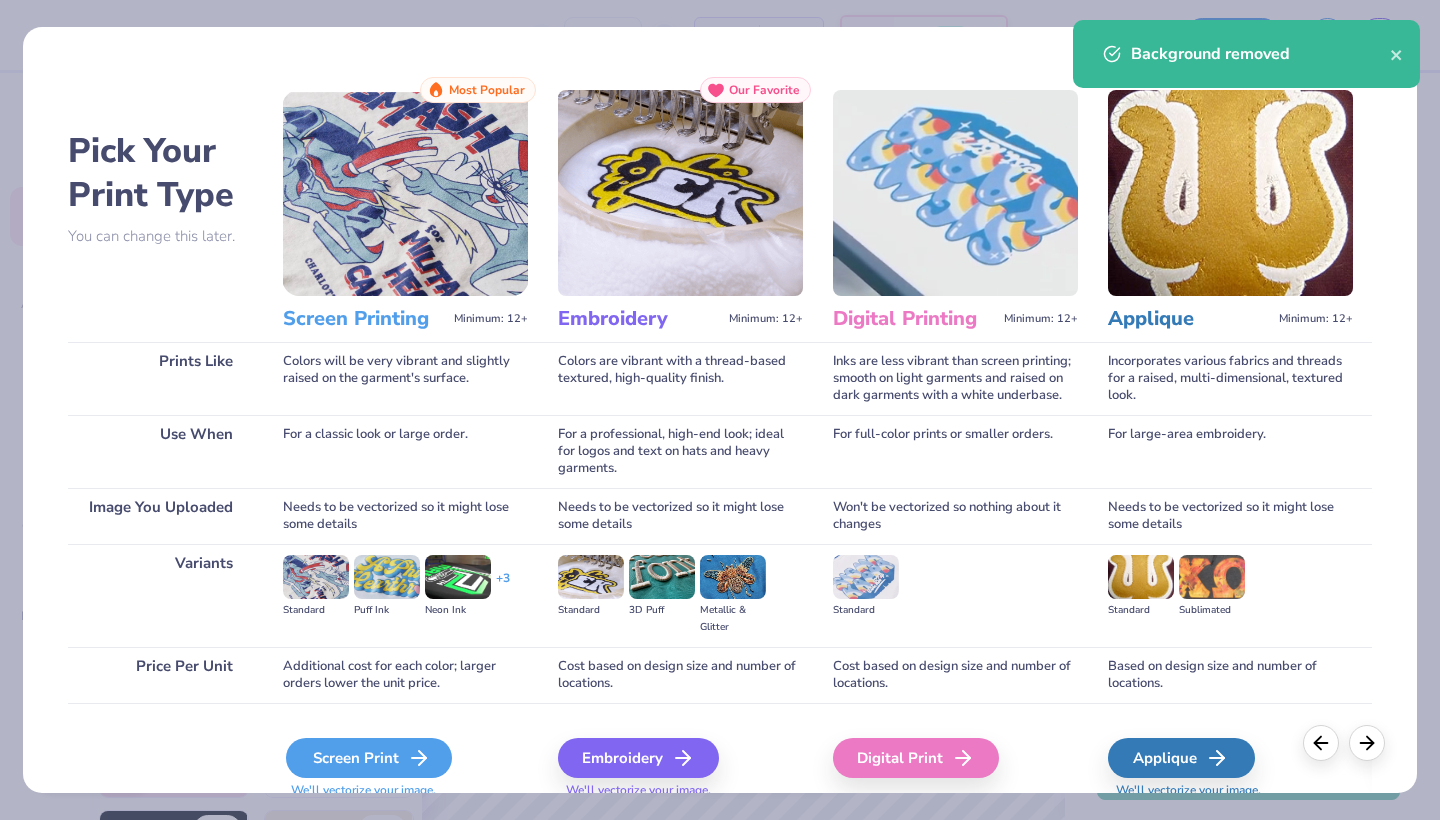 click on "Screen Print" at bounding box center [369, 758] 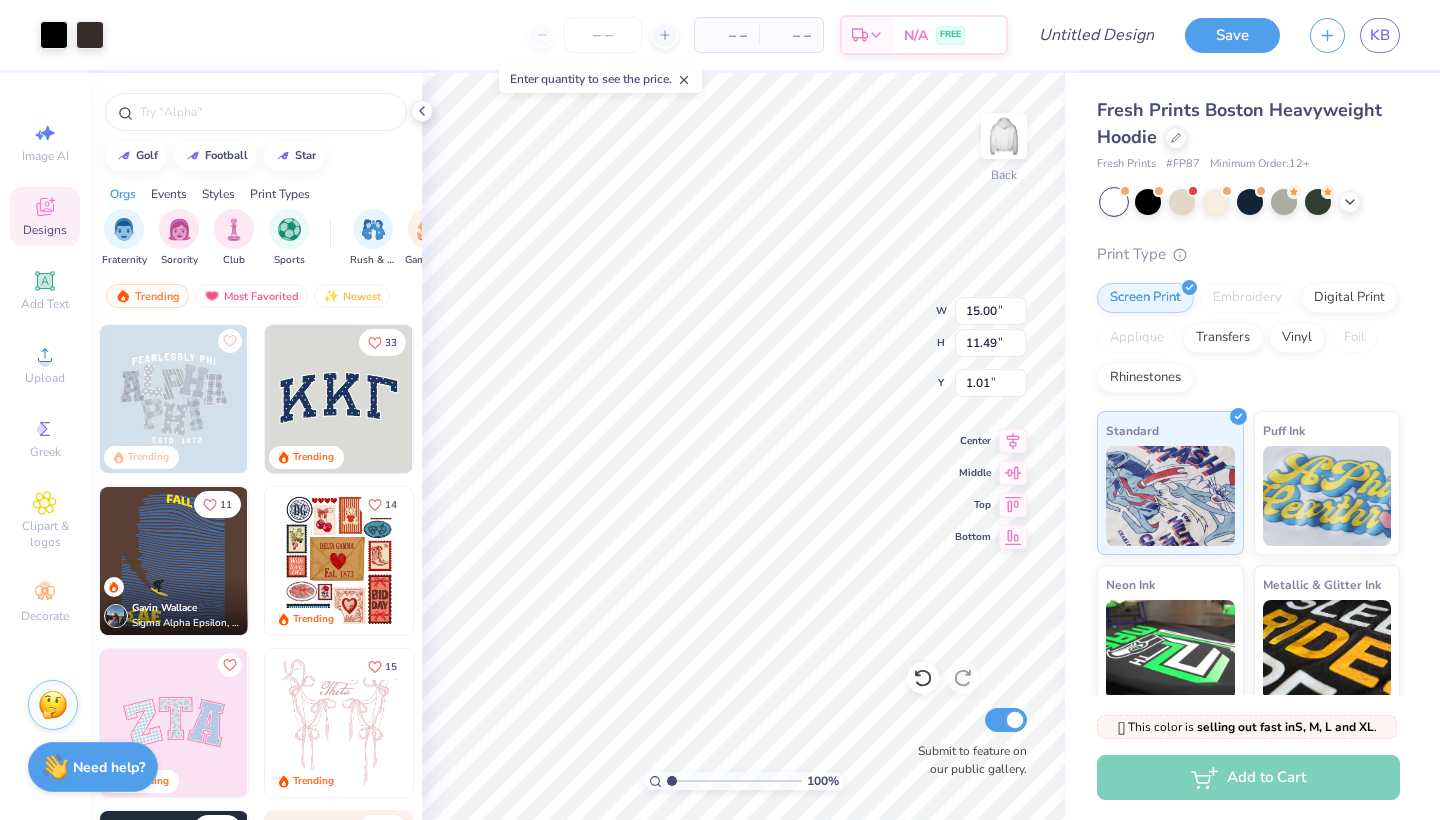type on "10.41" 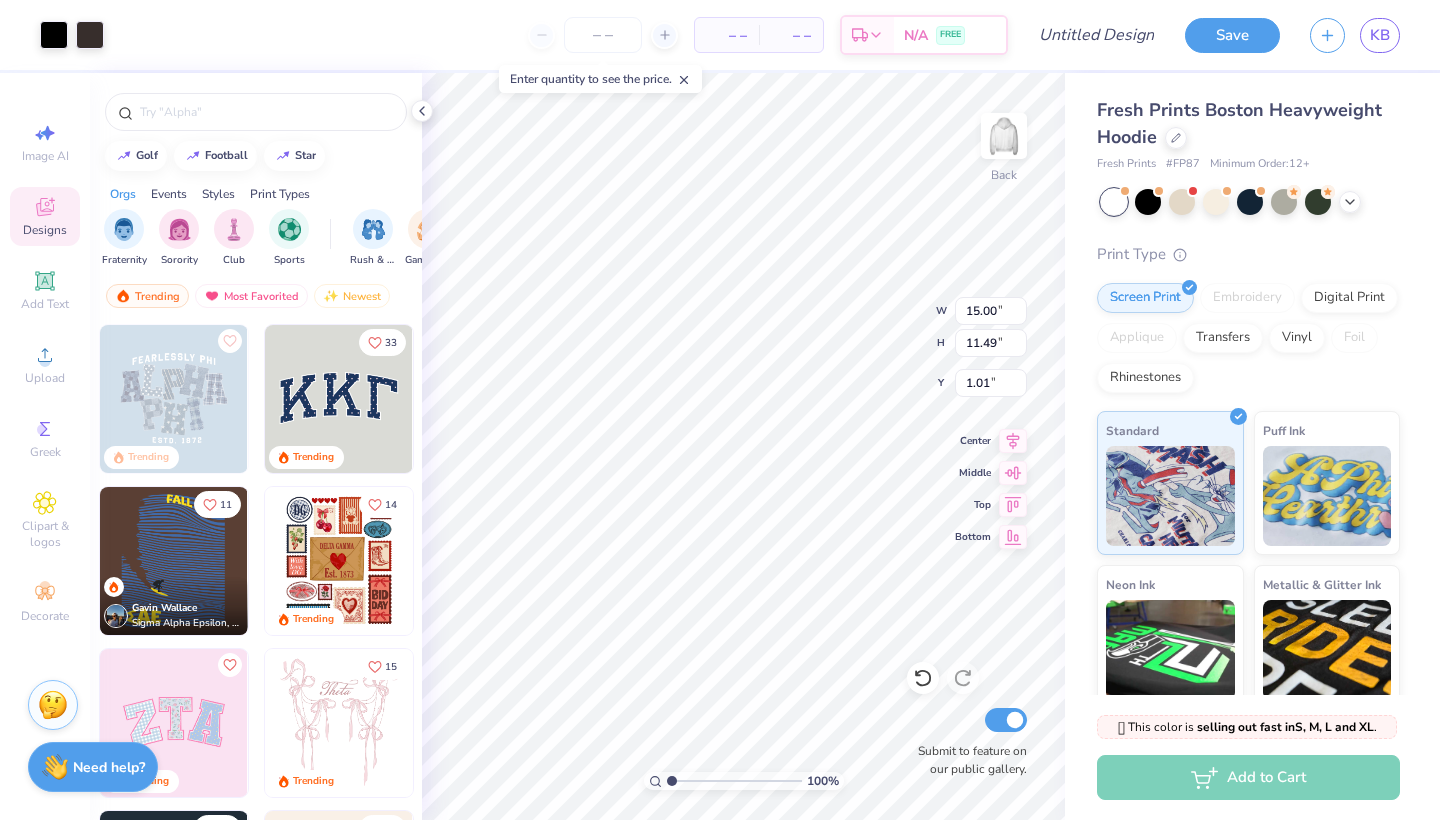 type on "7.97" 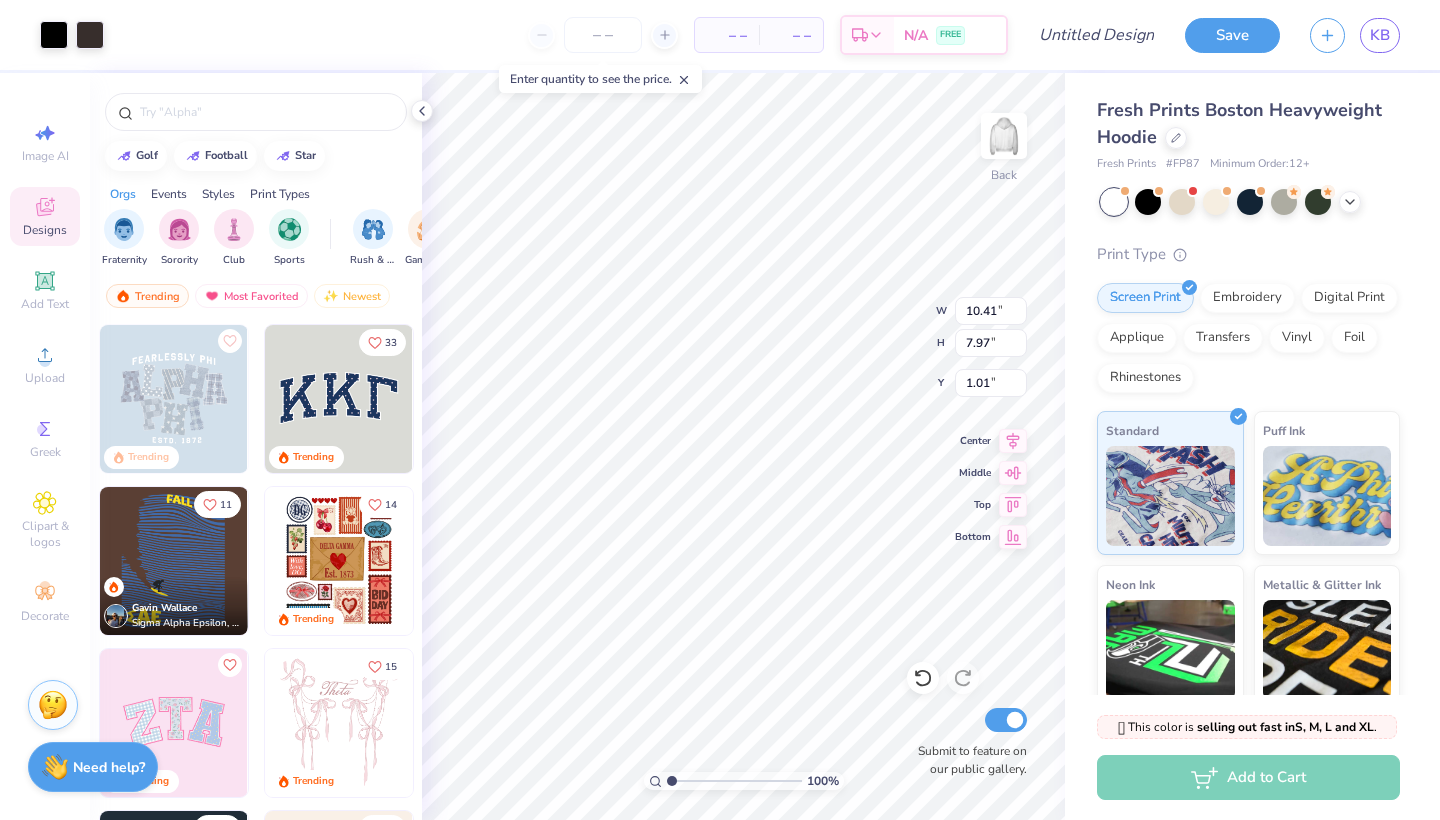 type on "3.47" 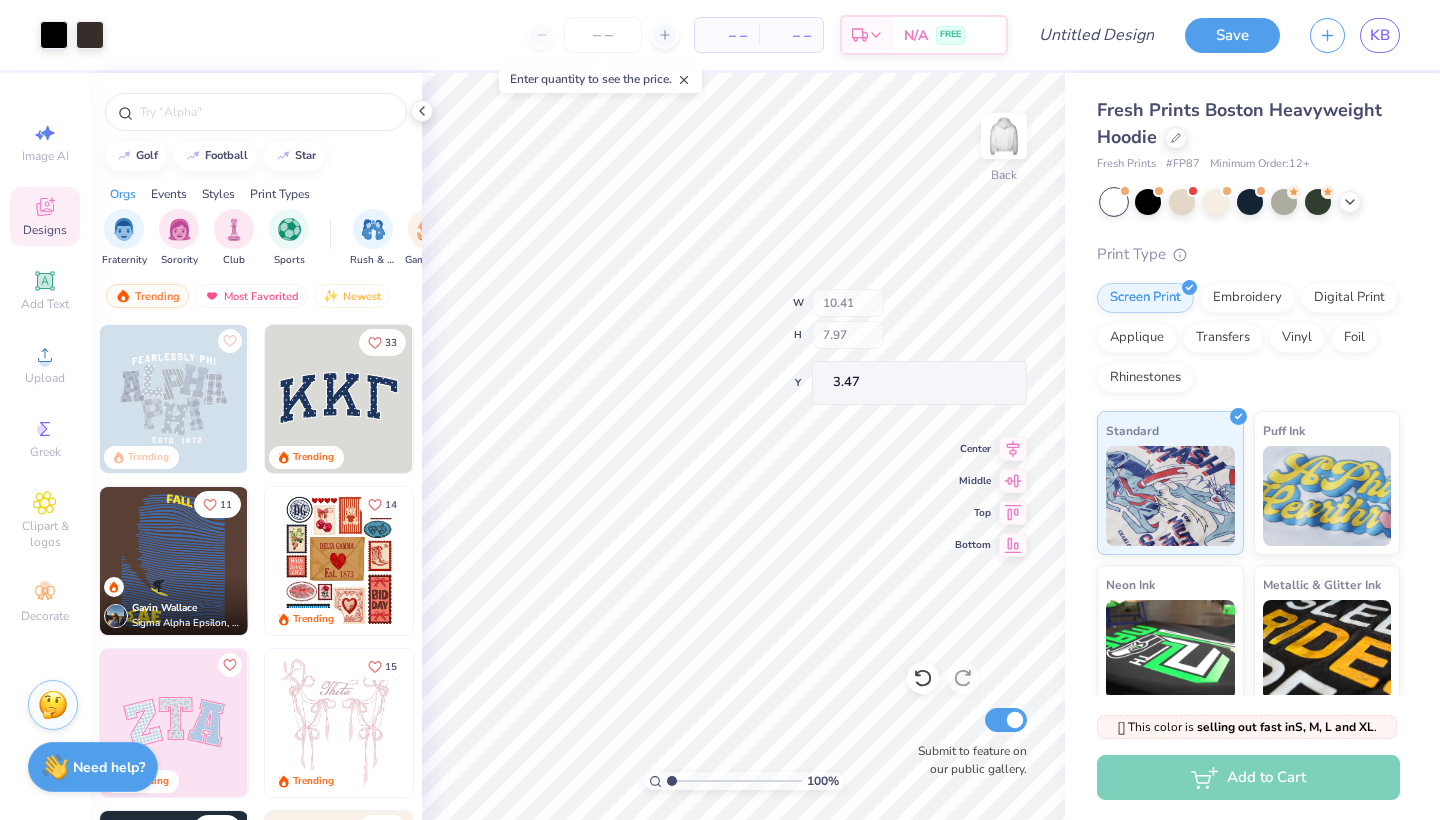 click on "100  % Back W 10.41 H 7.97 Y 3.47 Center Middle Top Bottom Submit to feature on our public gallery." at bounding box center [743, 446] 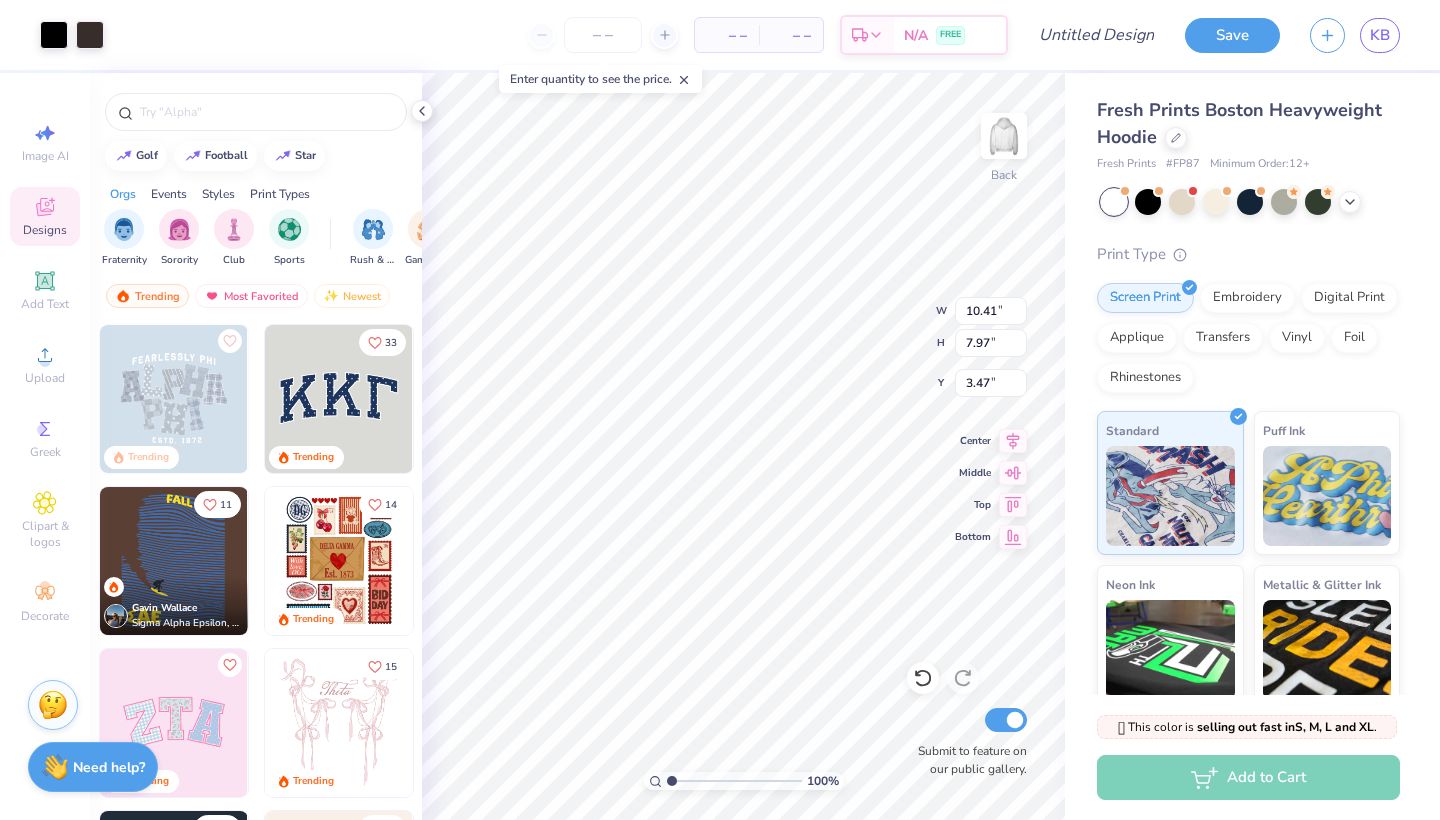 type on "8.21" 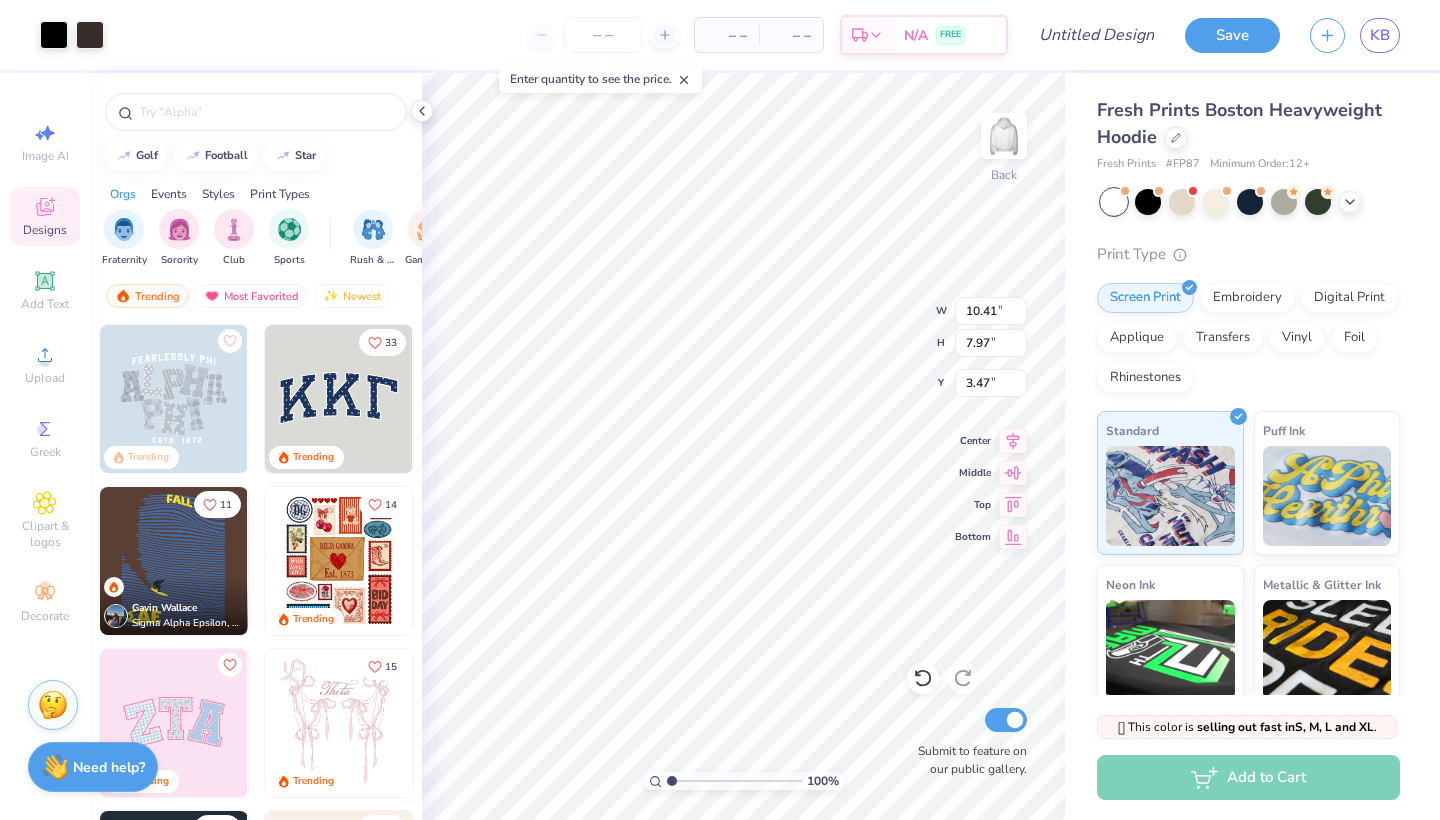 type on "6.28" 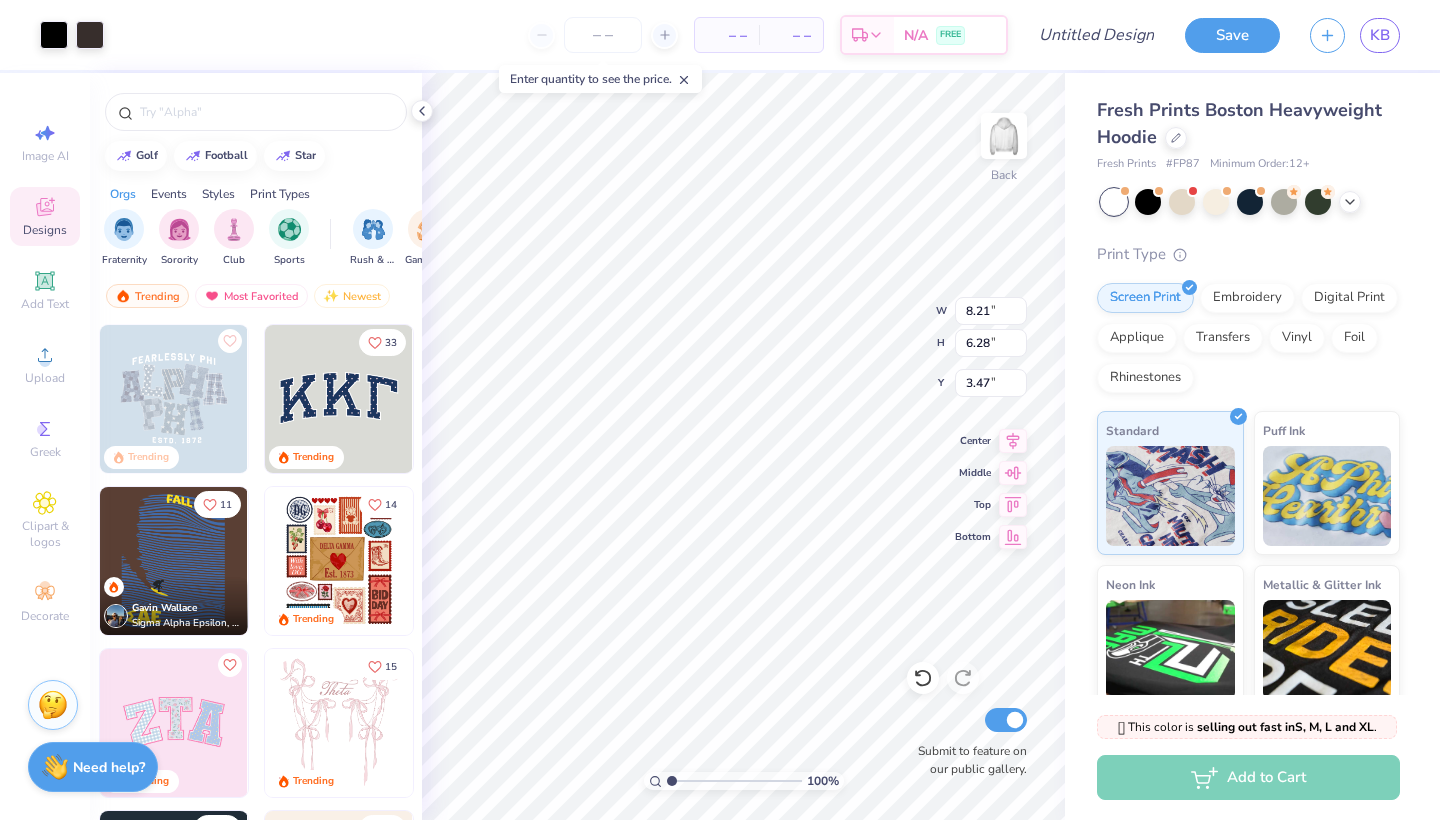 type on "7.53" 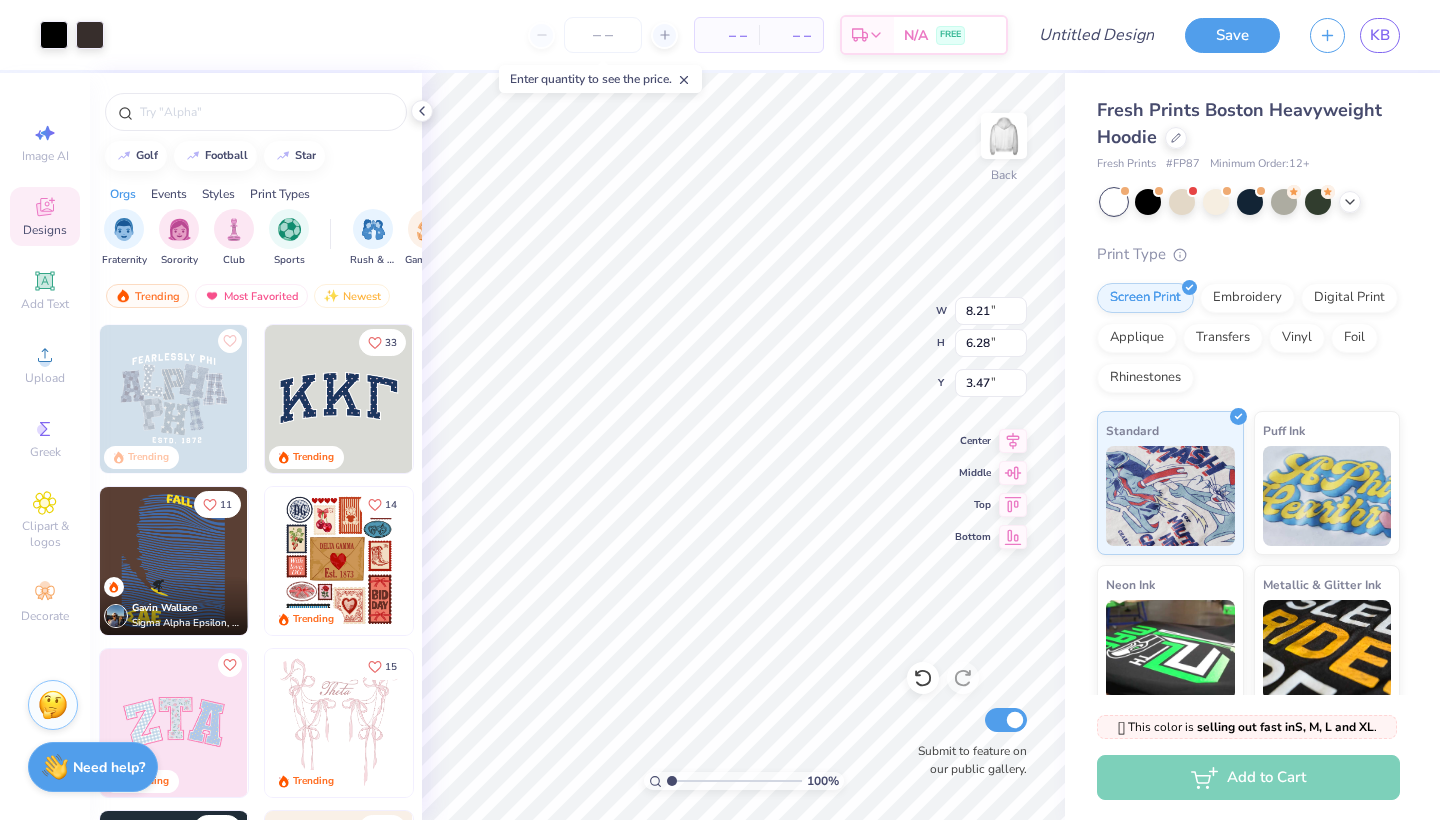 type on "5.77" 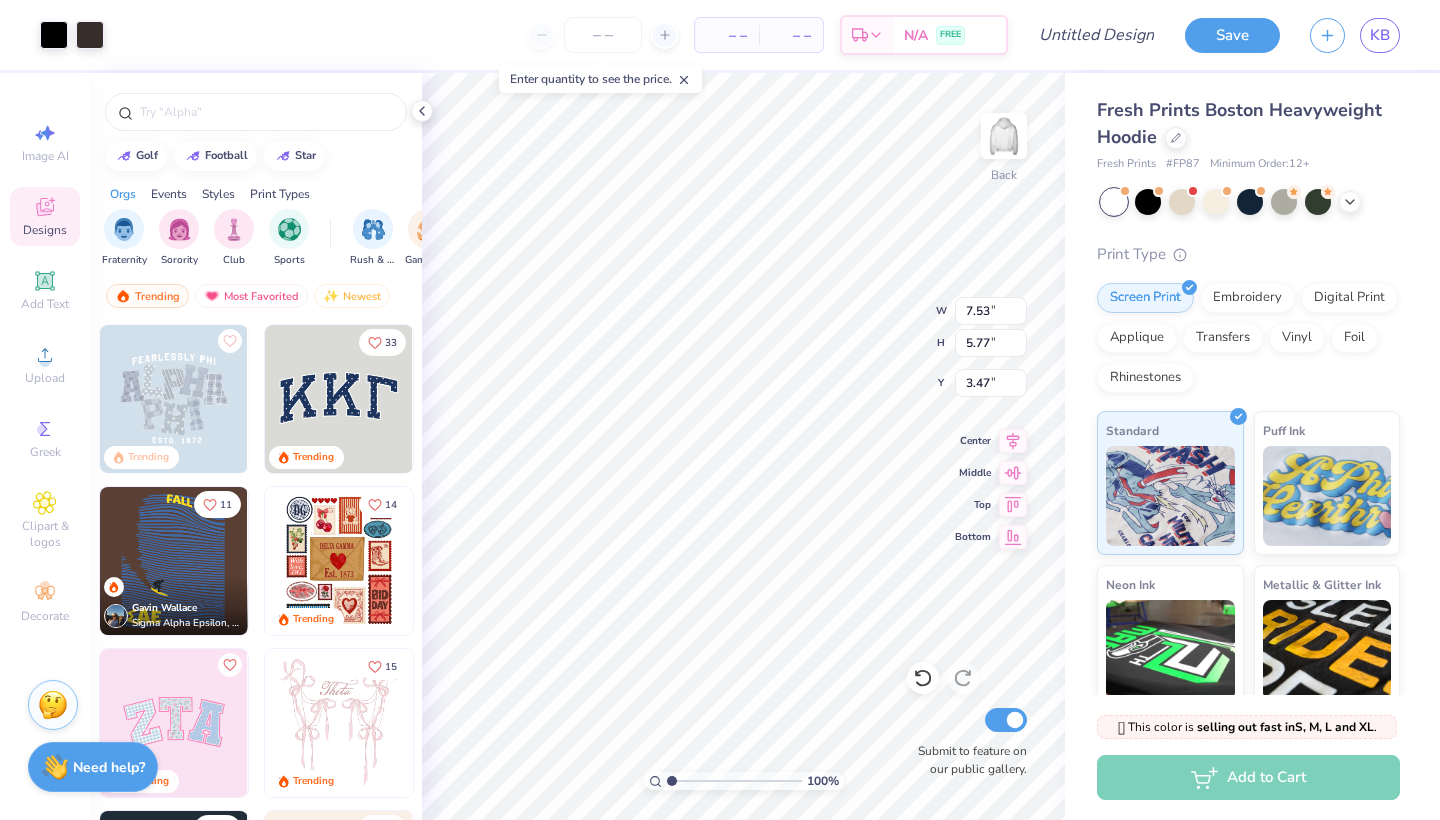 type on "4.19" 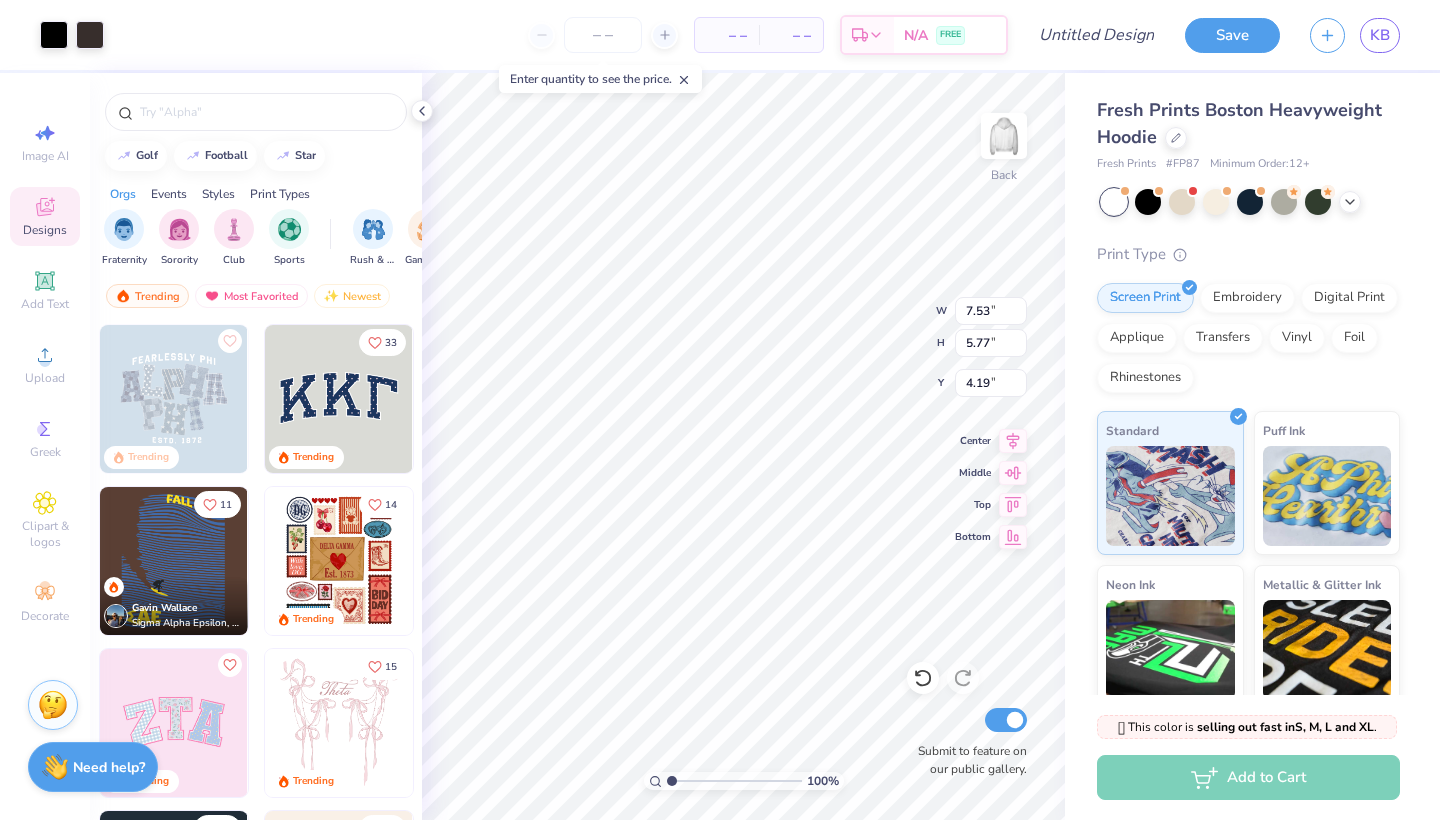 type on "8.06" 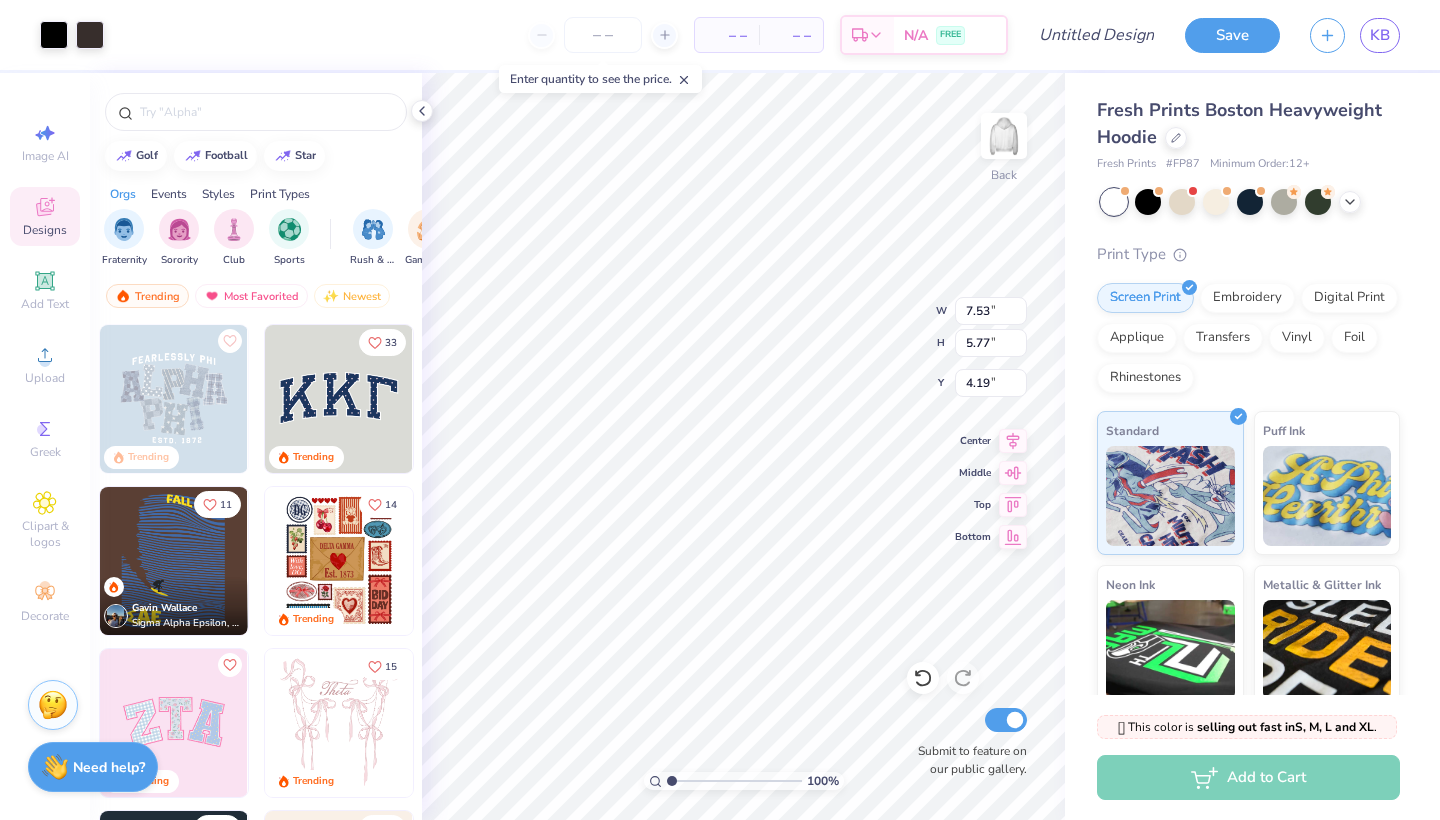 type on "6.17" 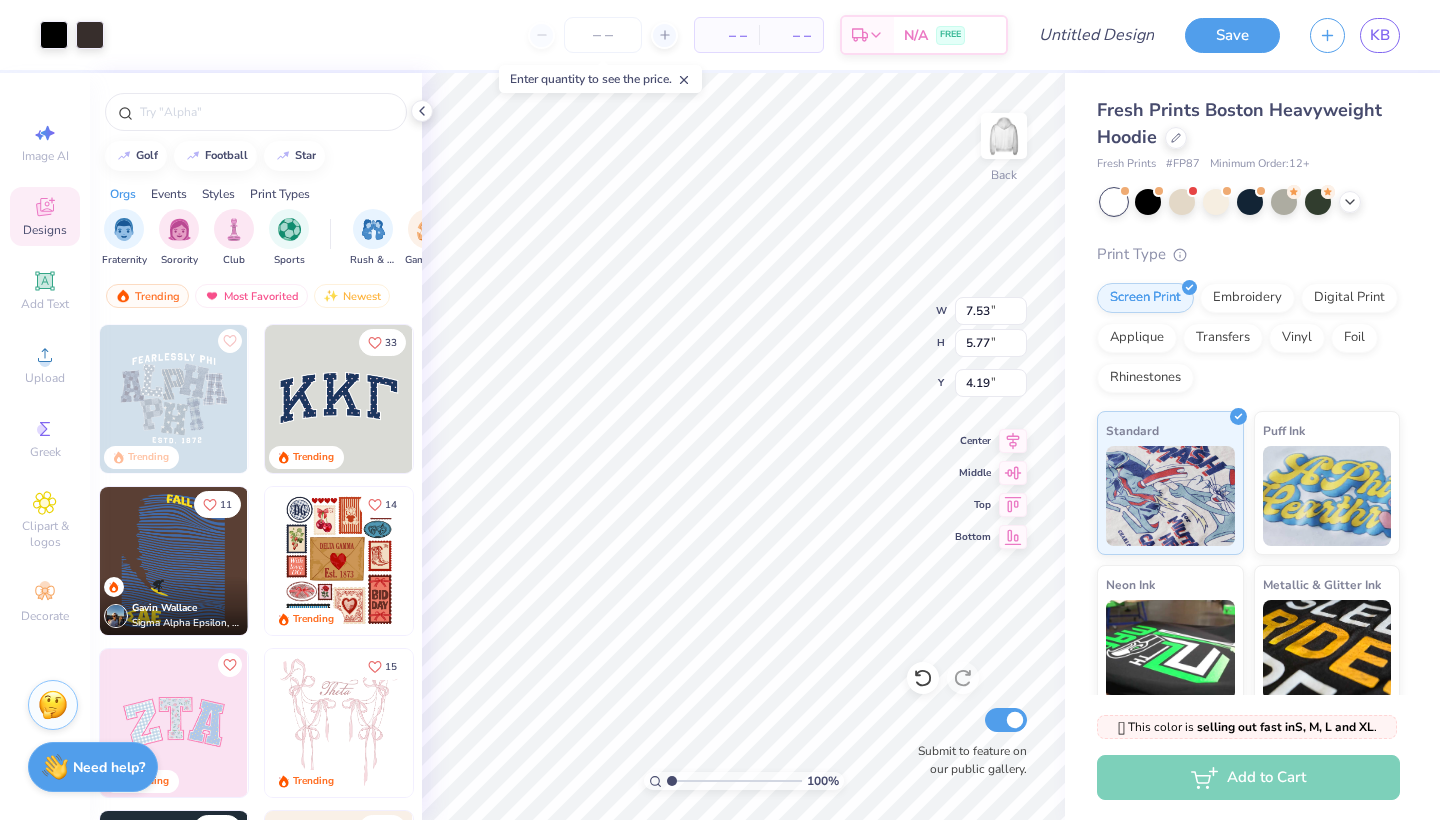 type on "3.79" 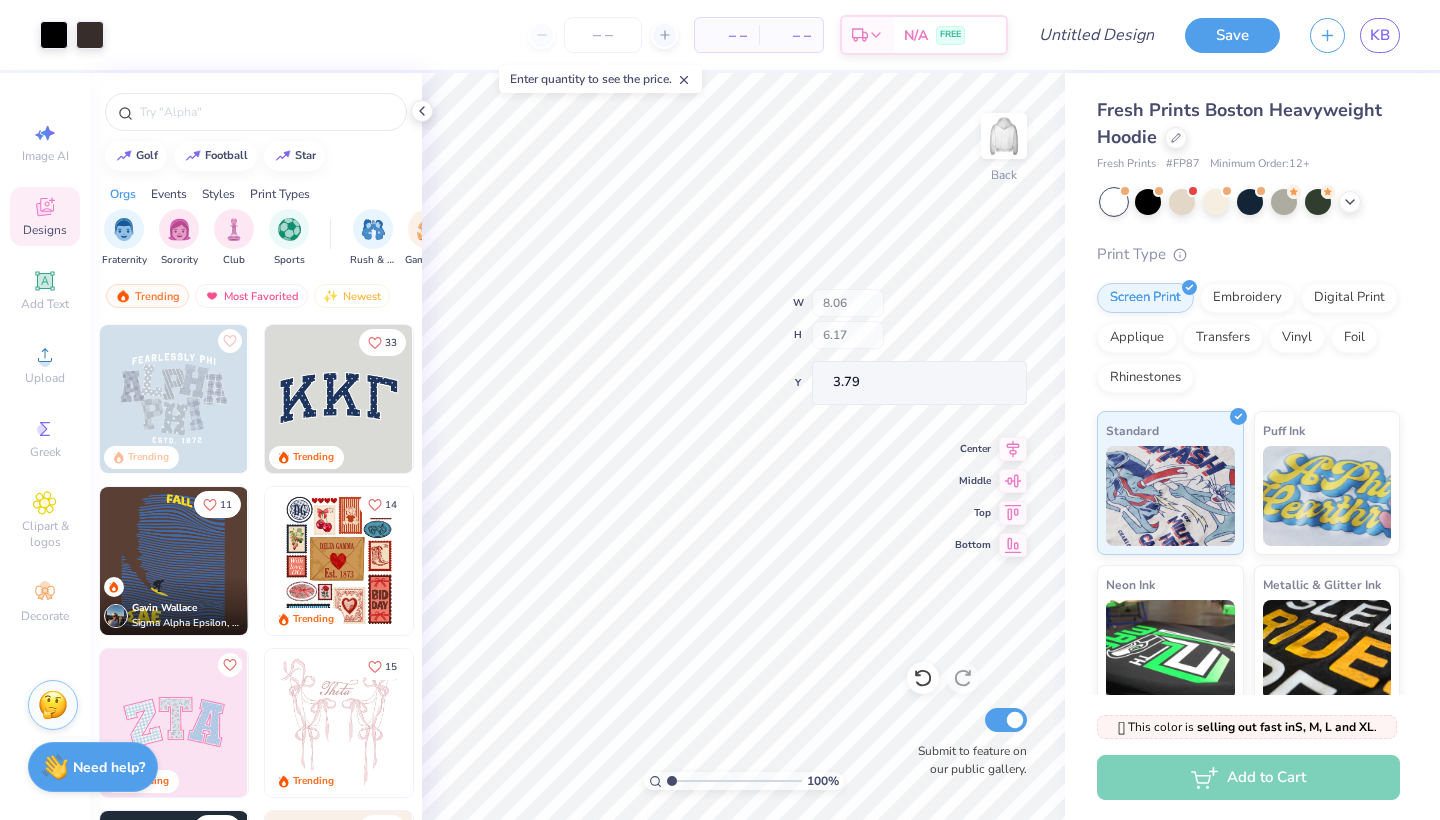 click on "100  % Back W 8.06 H 6.17 Y 3.79 Center Middle Top Bottom Submit to feature on our public gallery." at bounding box center (743, 446) 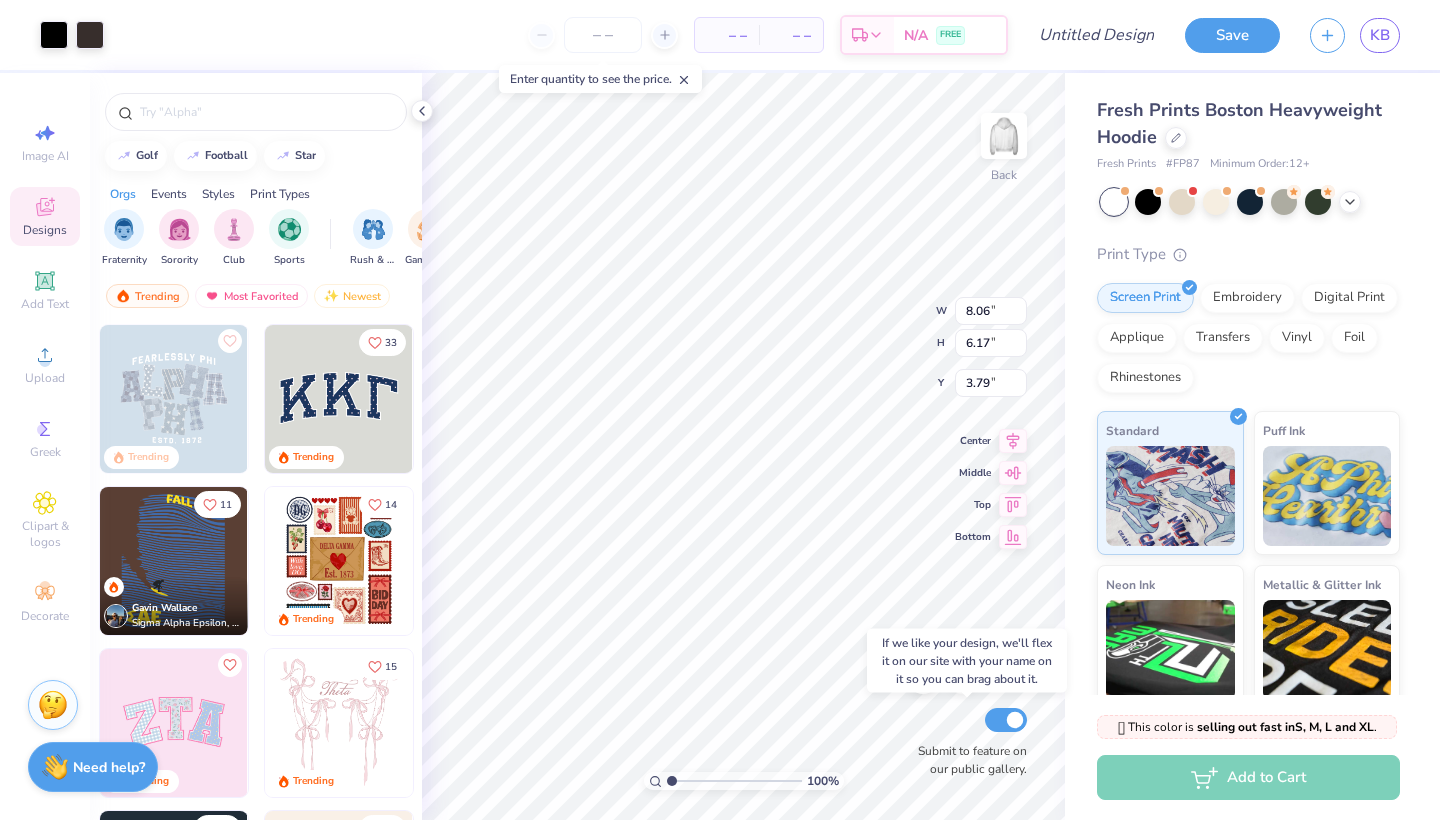 click on "Submit to feature on our public gallery." at bounding box center (1006, 720) 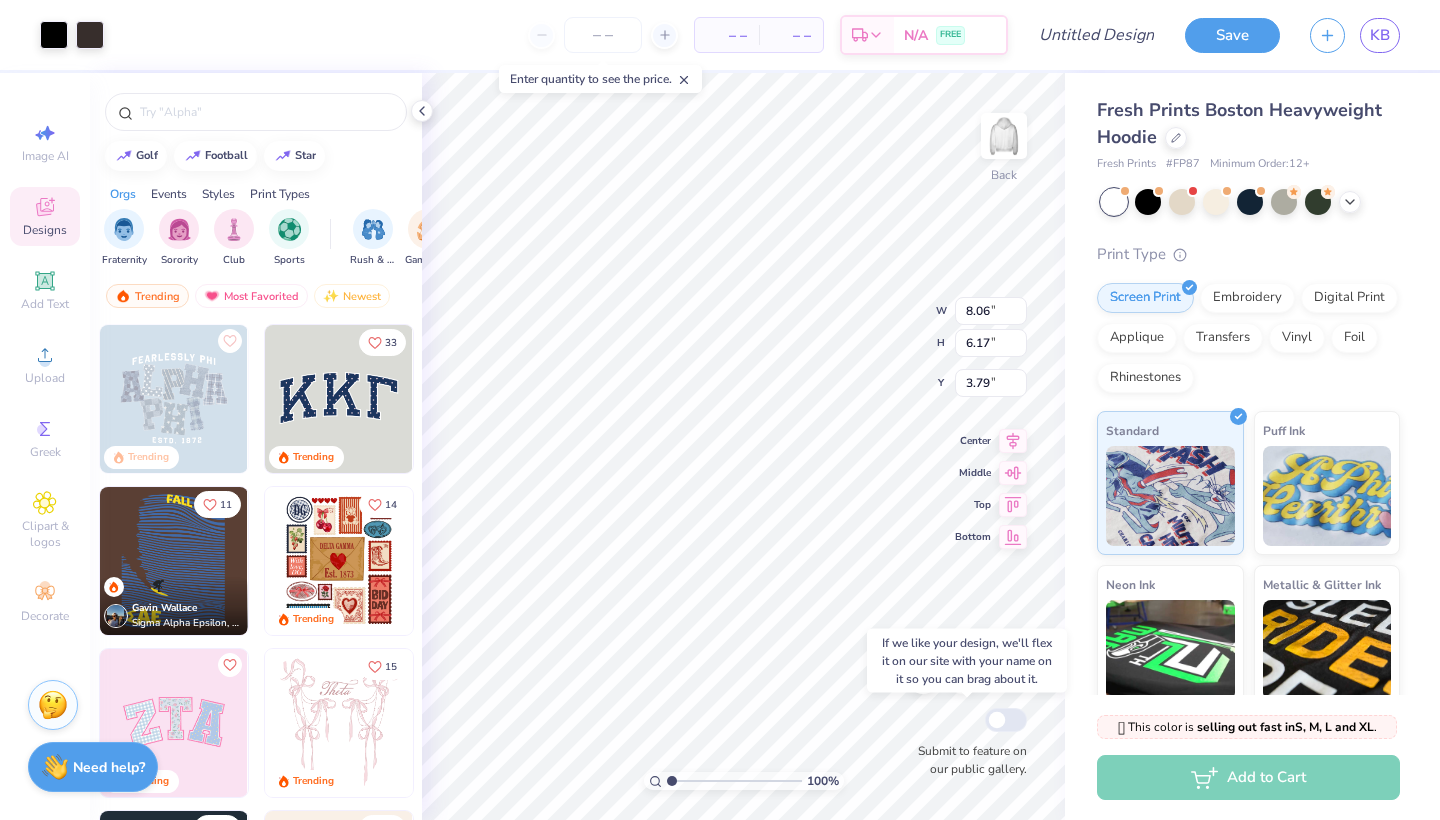 checkbox on "false" 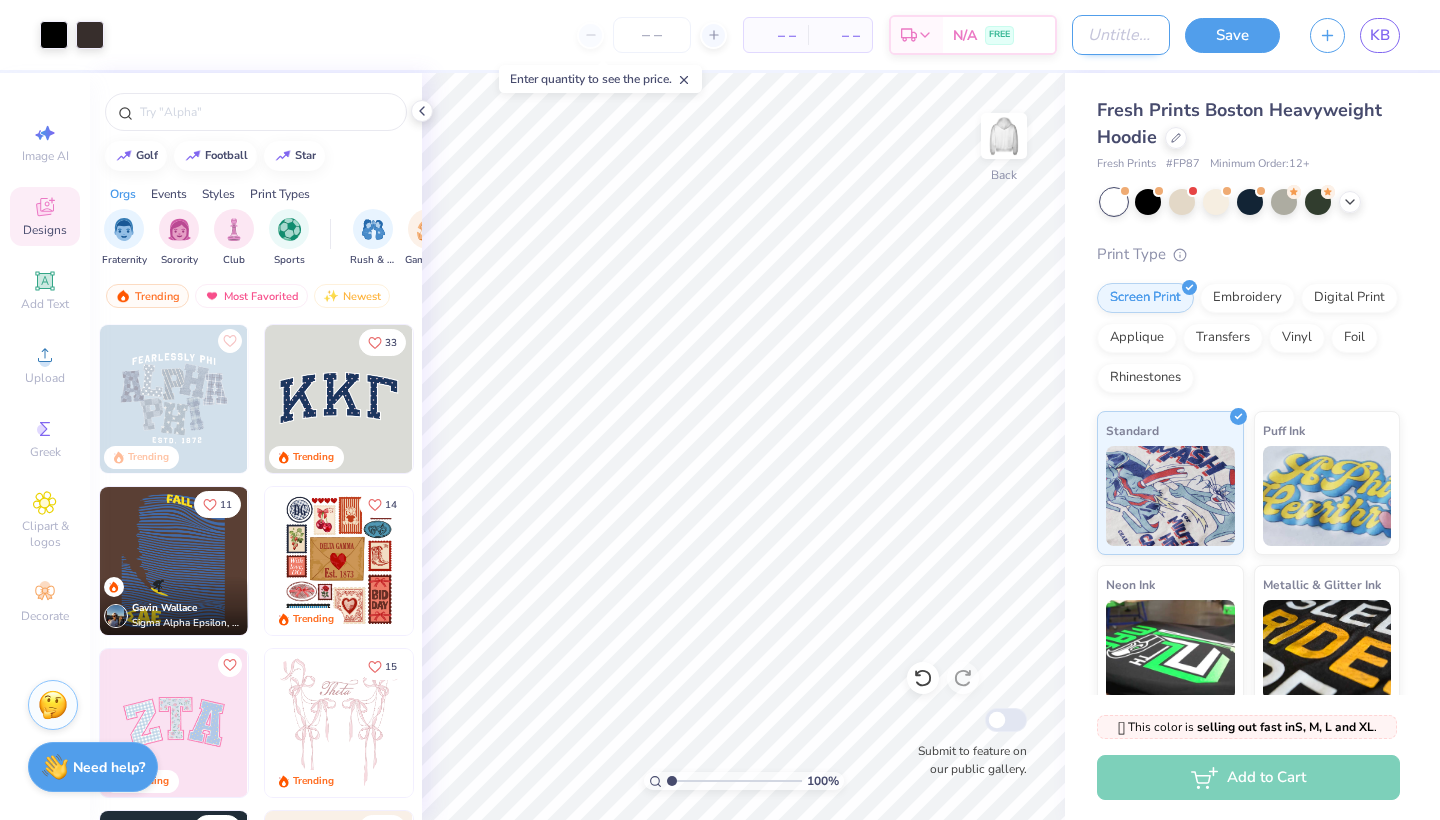 click on "Design Title" at bounding box center [1121, 35] 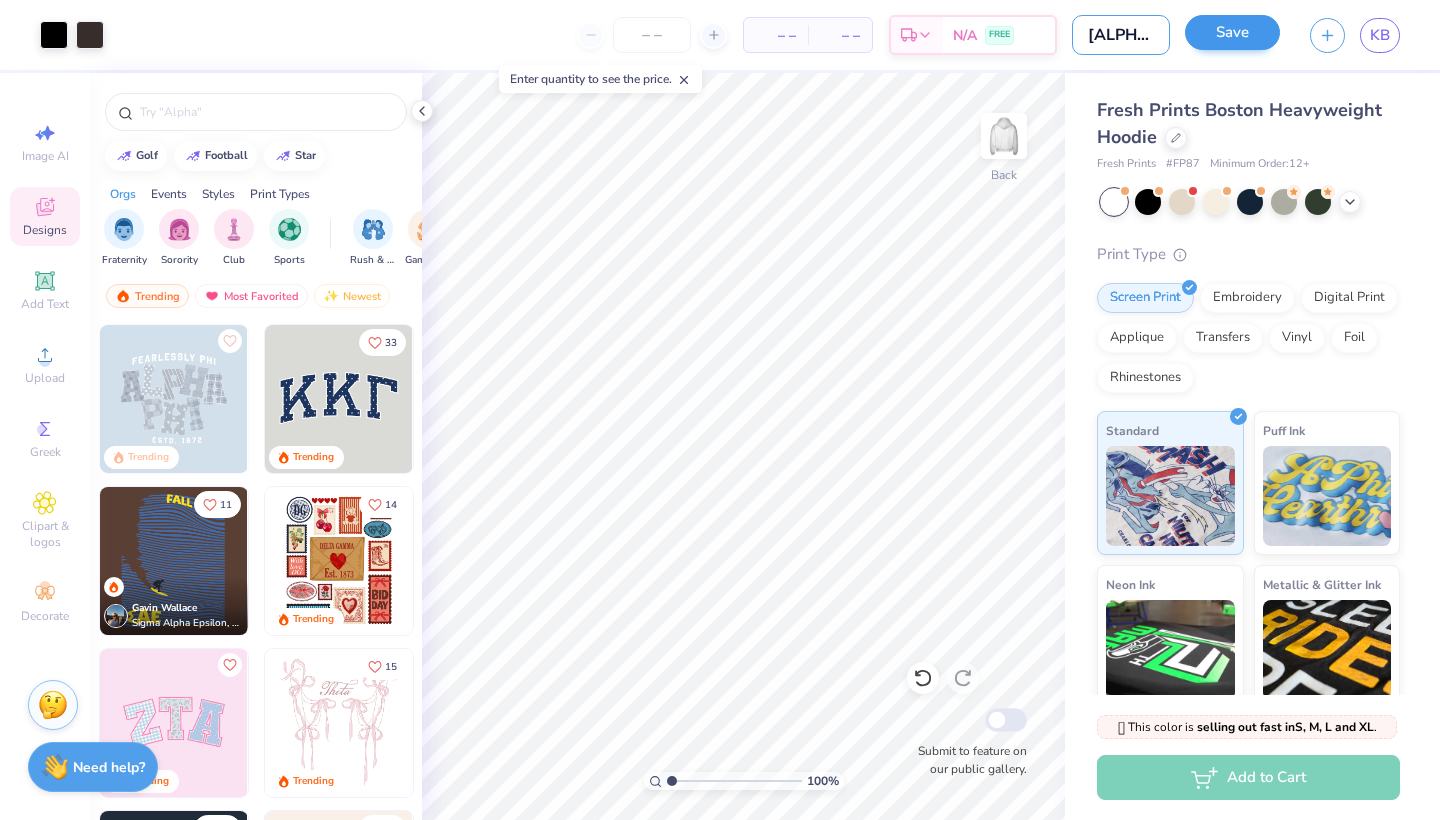 type on "90ten hoodie" 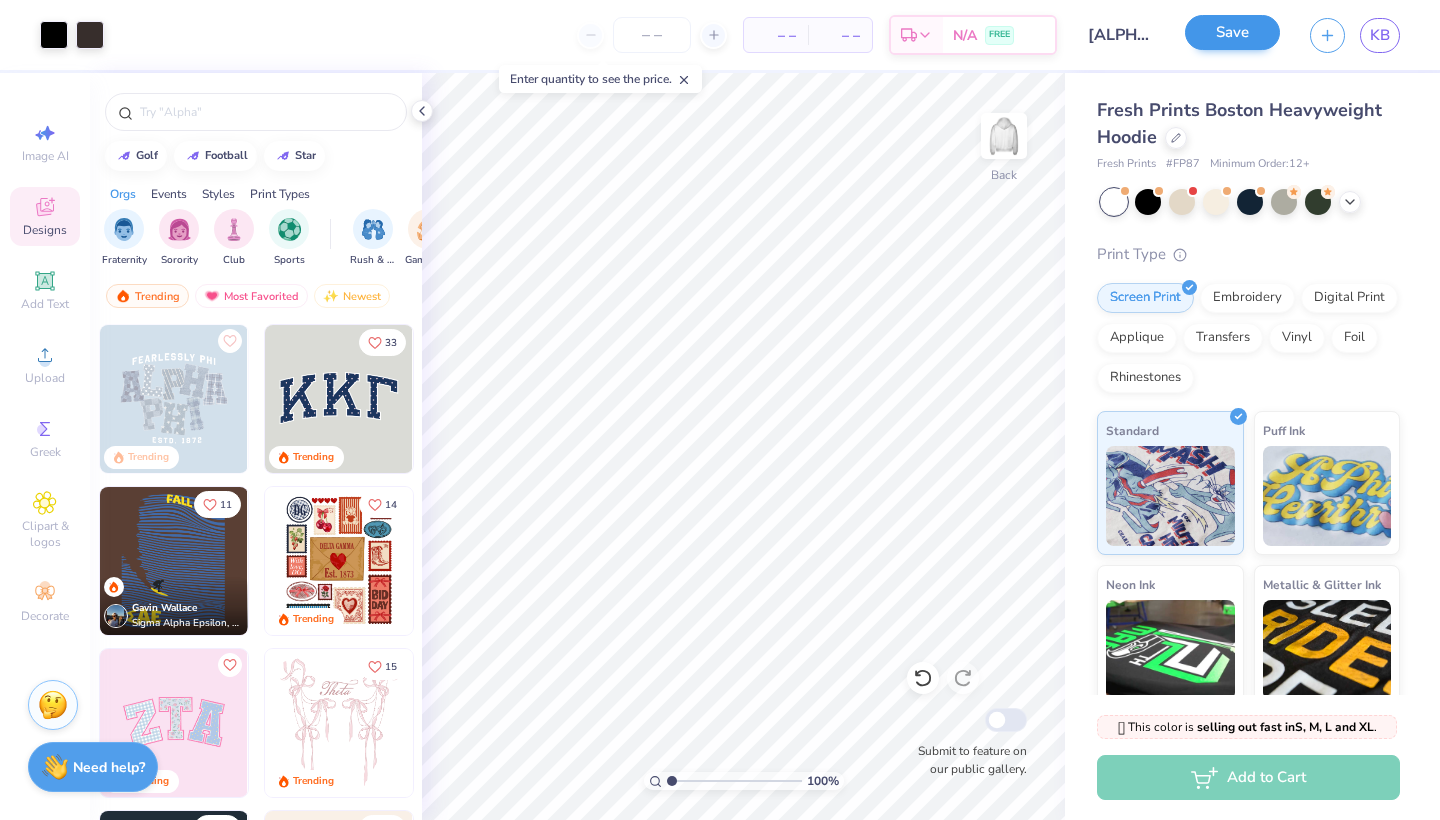 click on "Save" at bounding box center [1232, 32] 